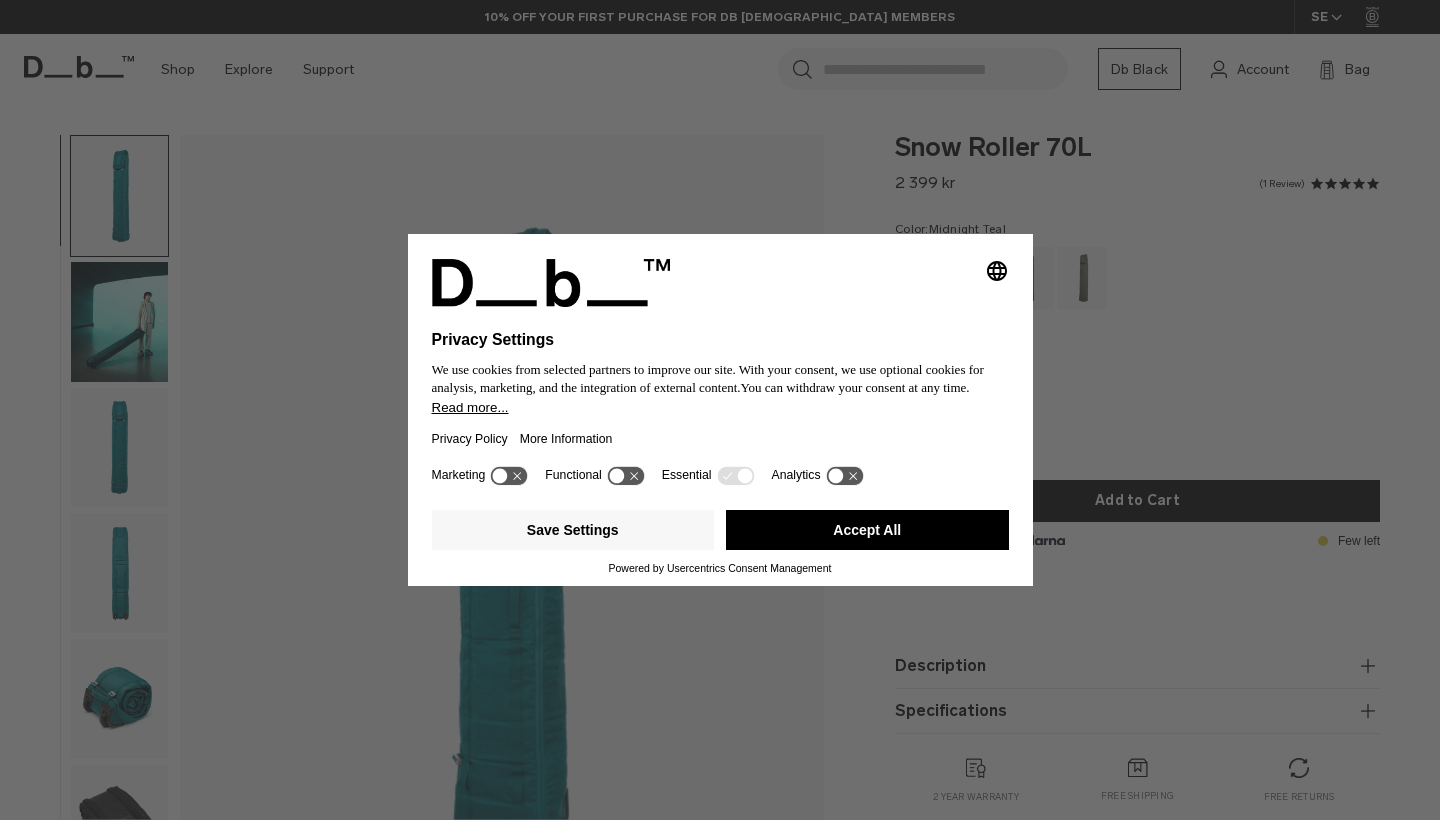 scroll, scrollTop: 0, scrollLeft: 0, axis: both 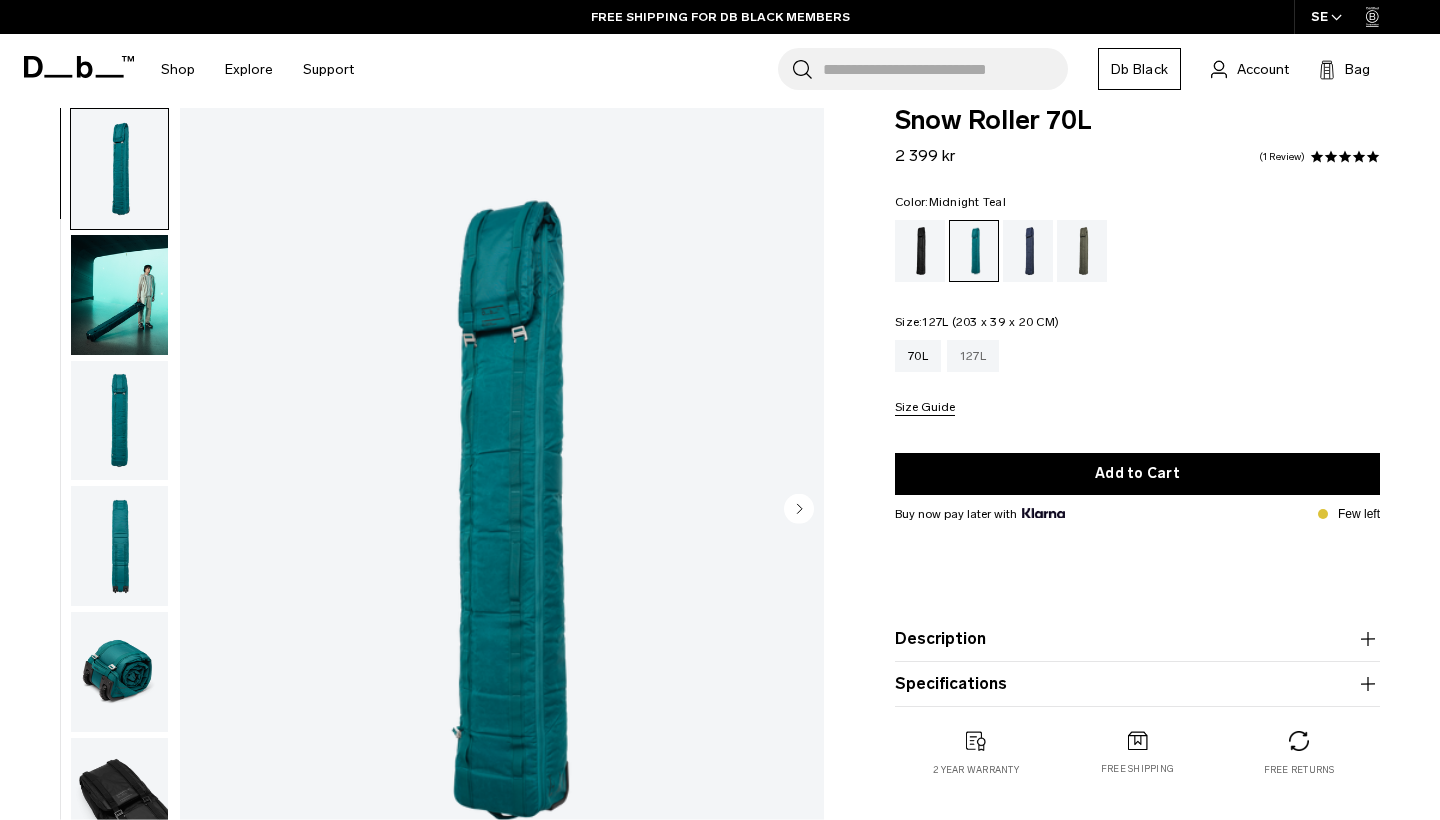 click on "127L" at bounding box center (973, 356) 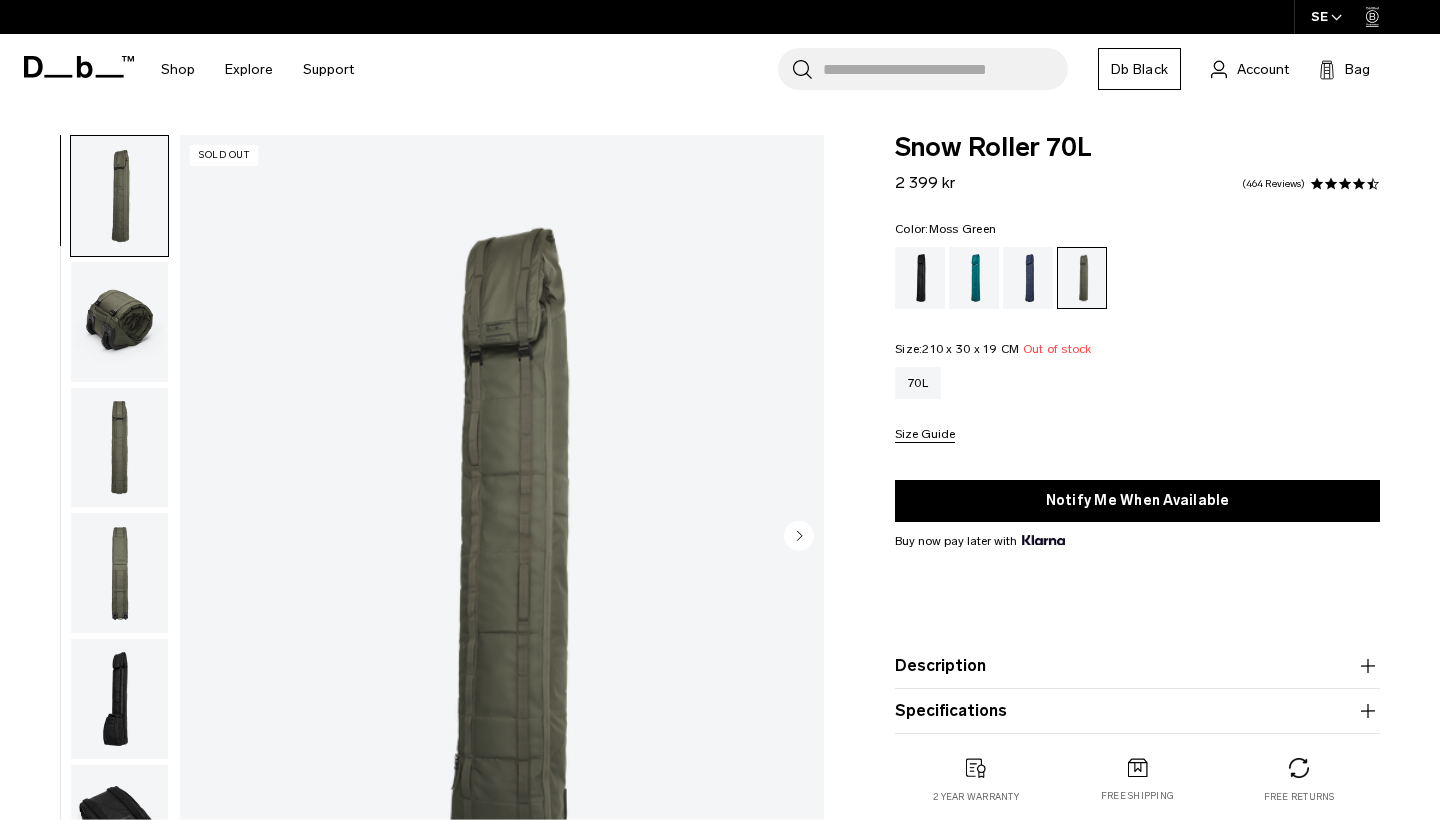 scroll, scrollTop: 0, scrollLeft: 0, axis: both 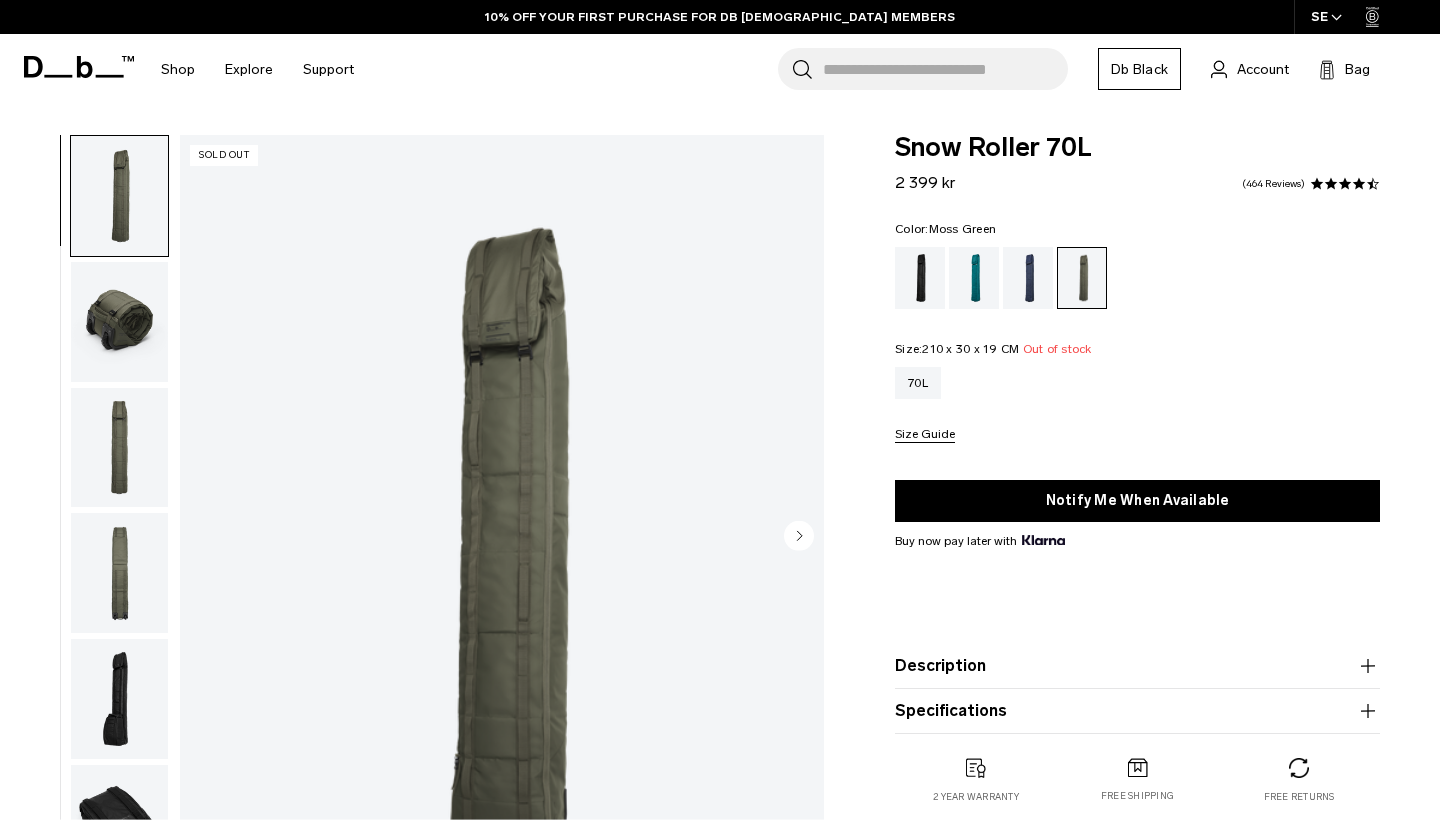 click at bounding box center (119, 448) 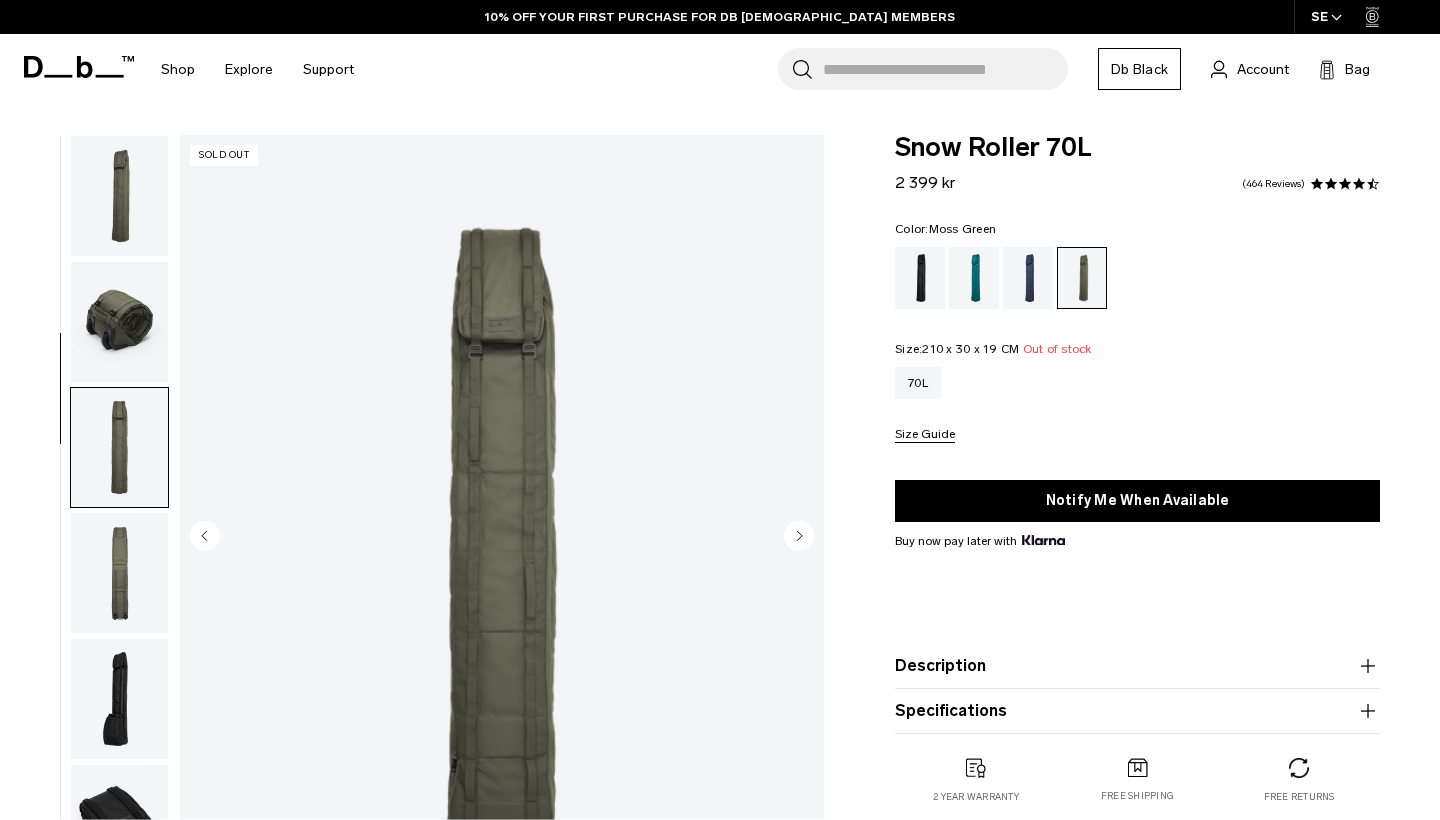 scroll, scrollTop: 205, scrollLeft: 0, axis: vertical 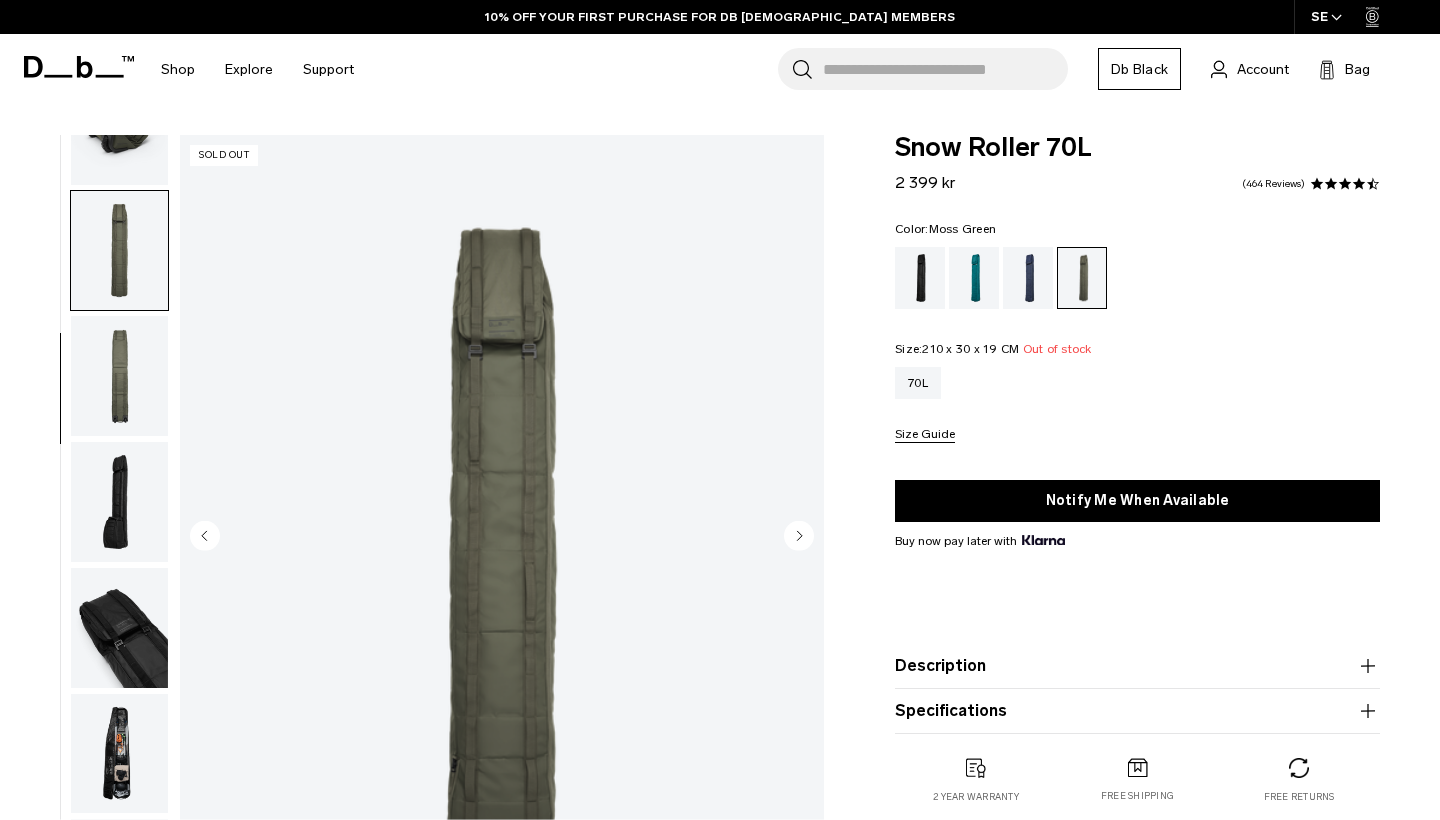 click at bounding box center (119, 502) 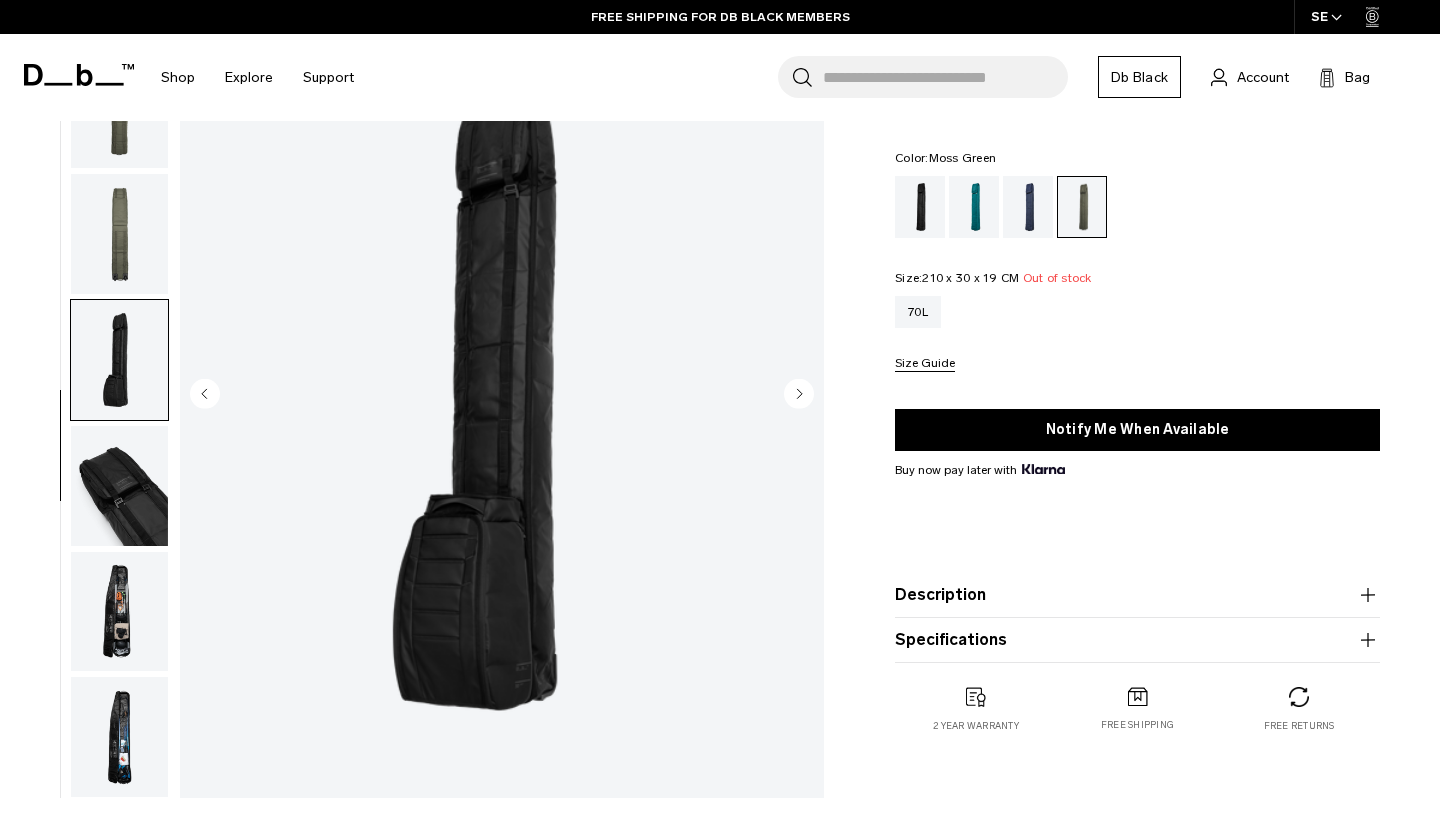 scroll, scrollTop: 142, scrollLeft: 0, axis: vertical 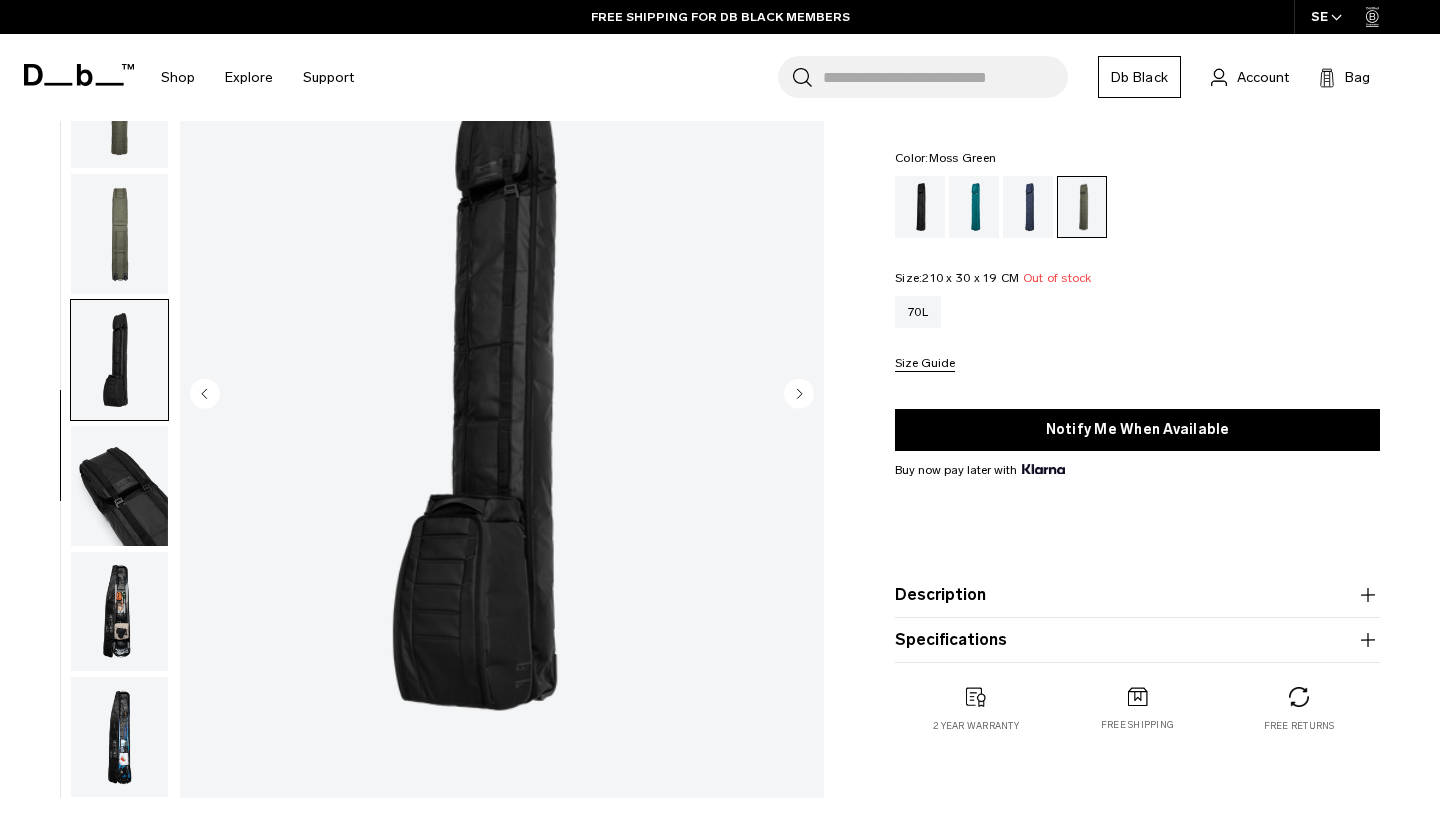 click at bounding box center (119, 486) 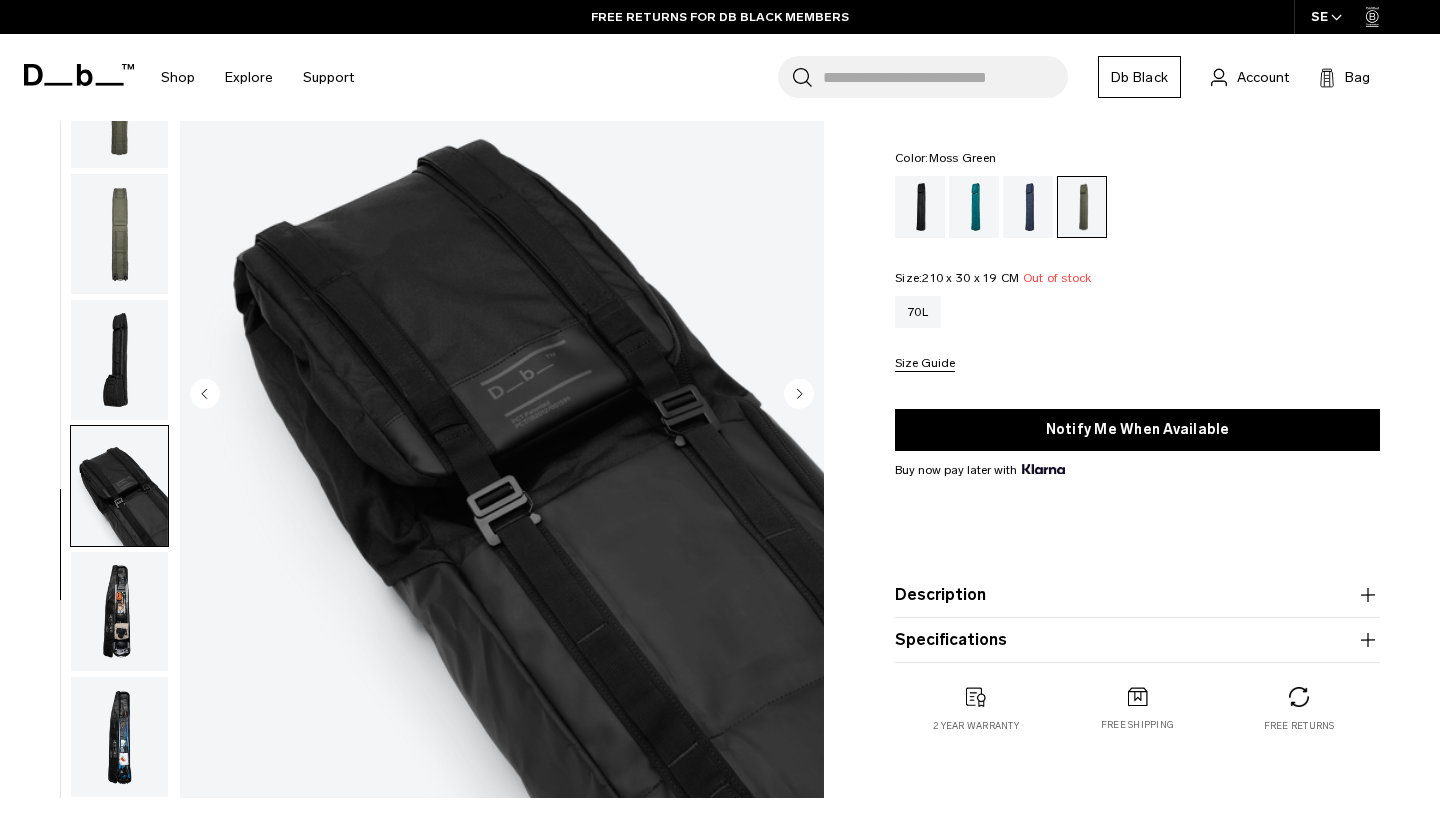click at bounding box center (119, 612) 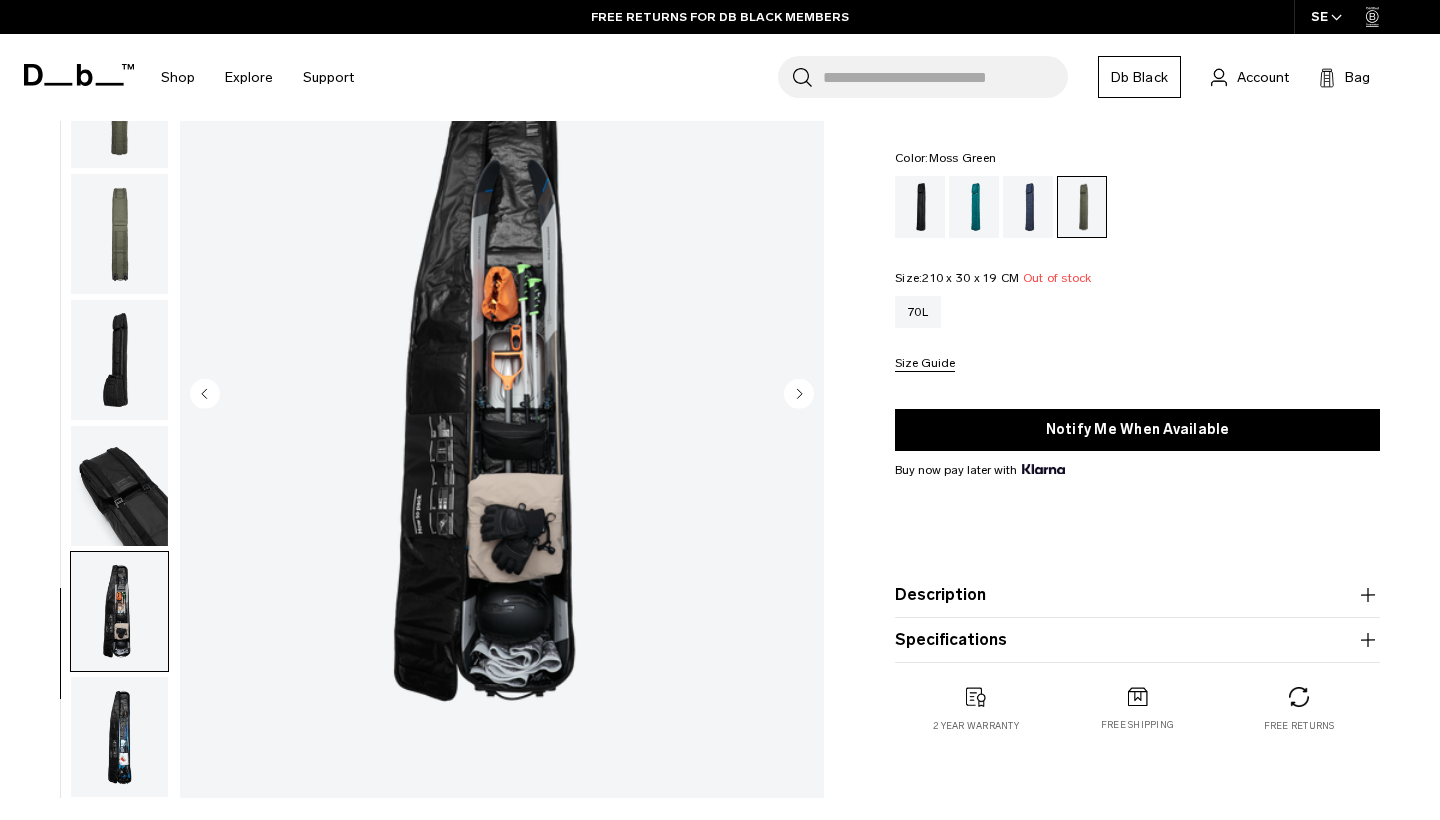 click at bounding box center [502, 395] 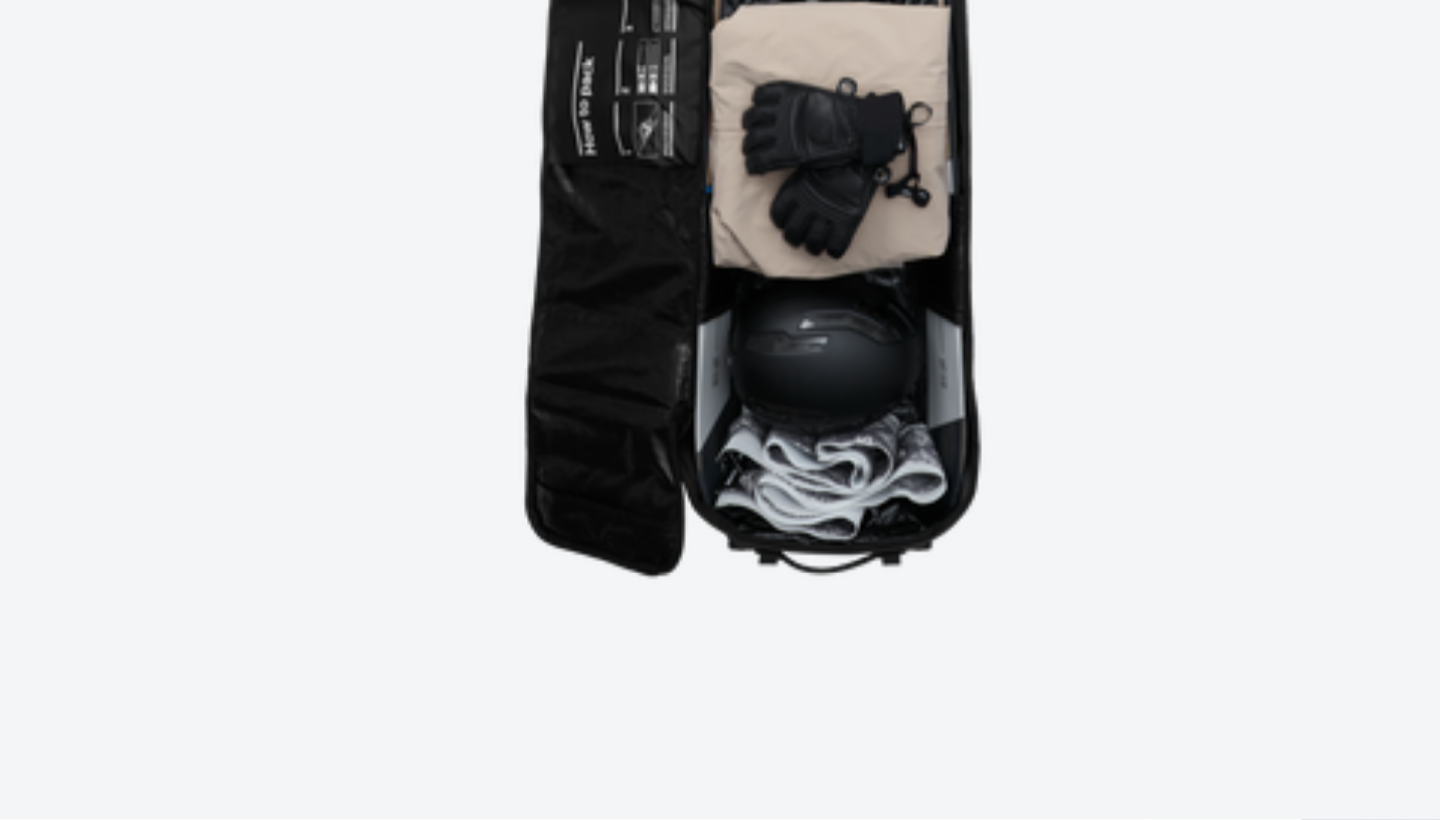 scroll, scrollTop: 64, scrollLeft: 0, axis: vertical 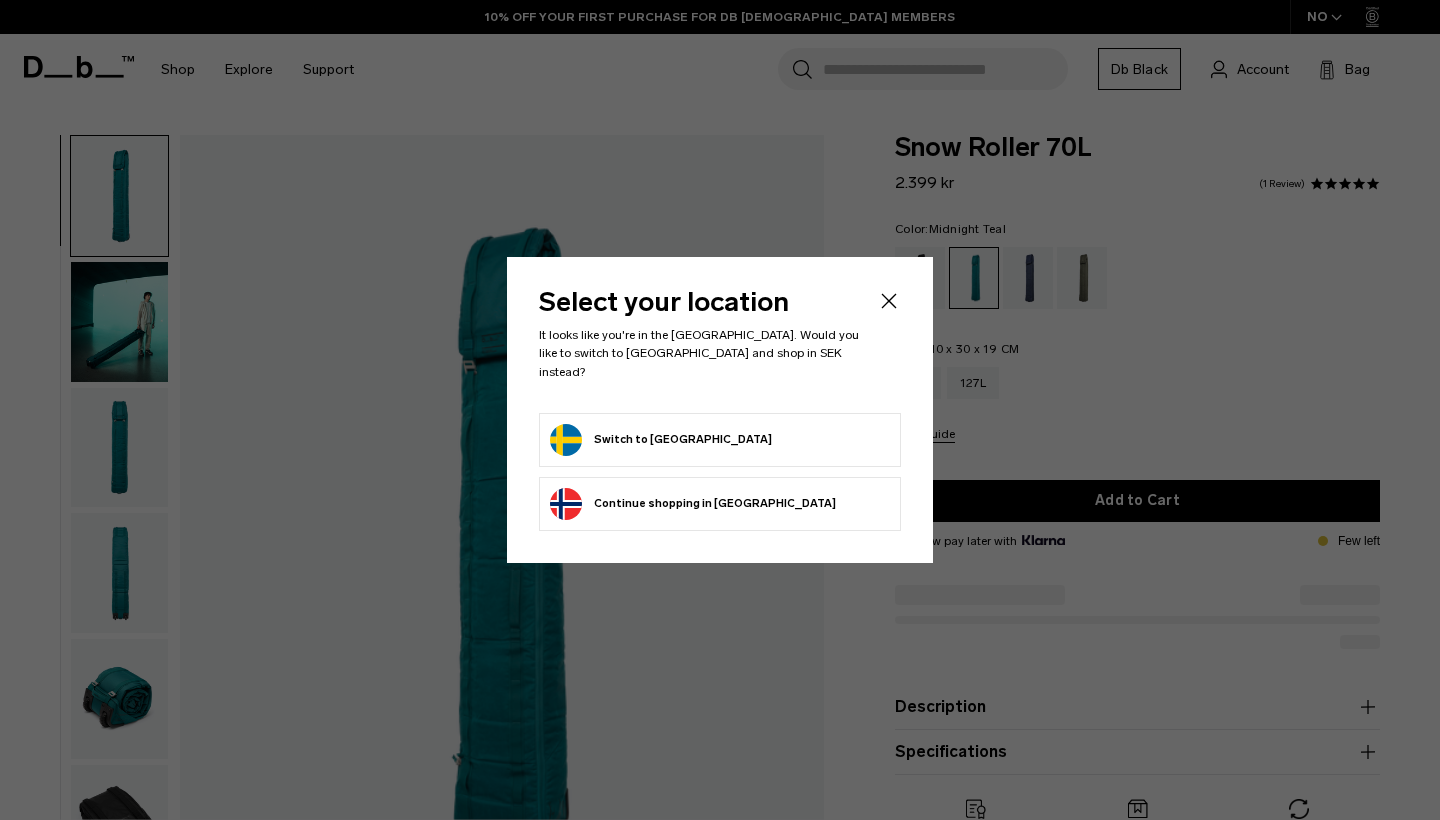 click on "Switch to Sweden" at bounding box center [720, 440] 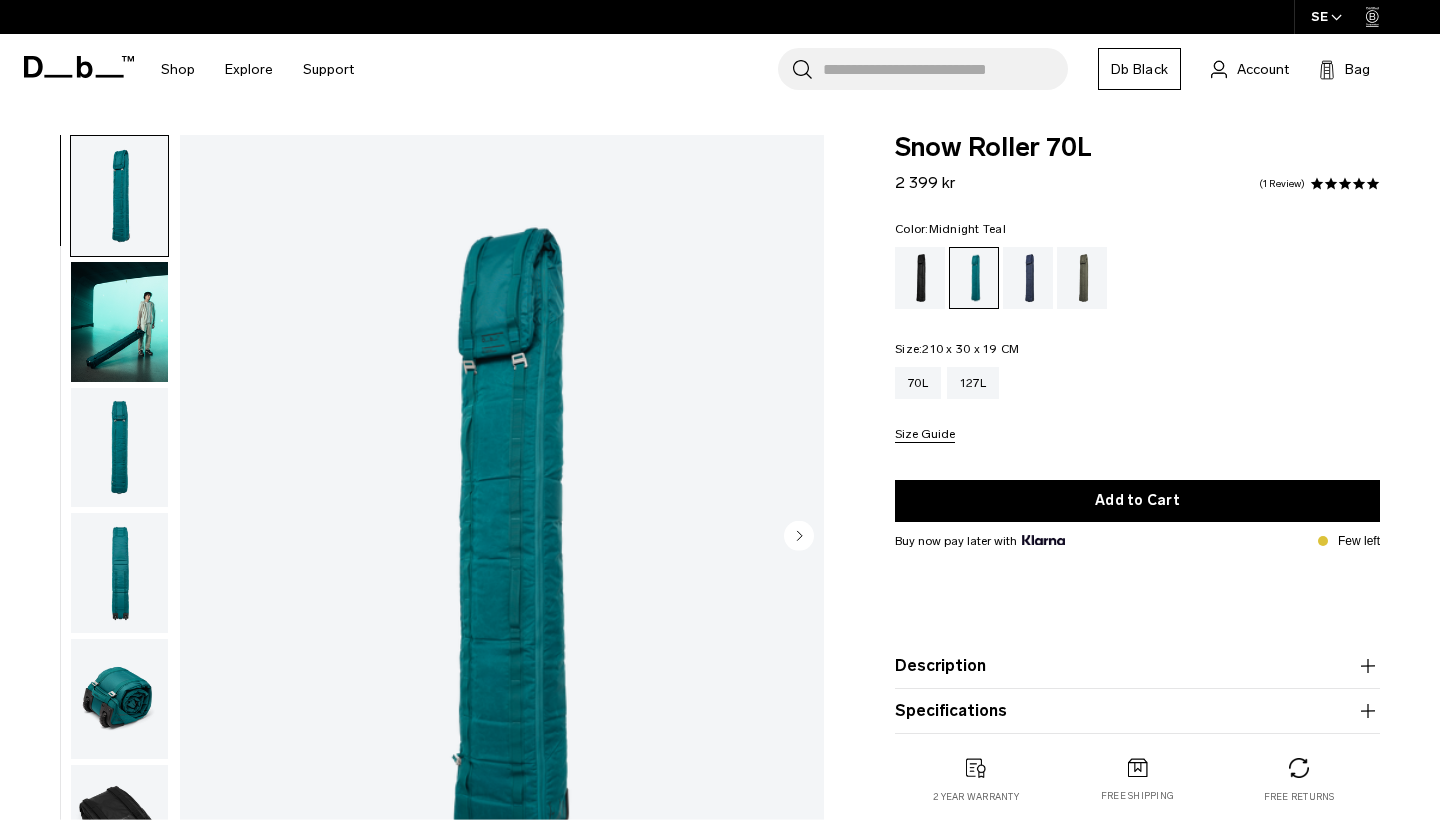 scroll, scrollTop: 0, scrollLeft: 0, axis: both 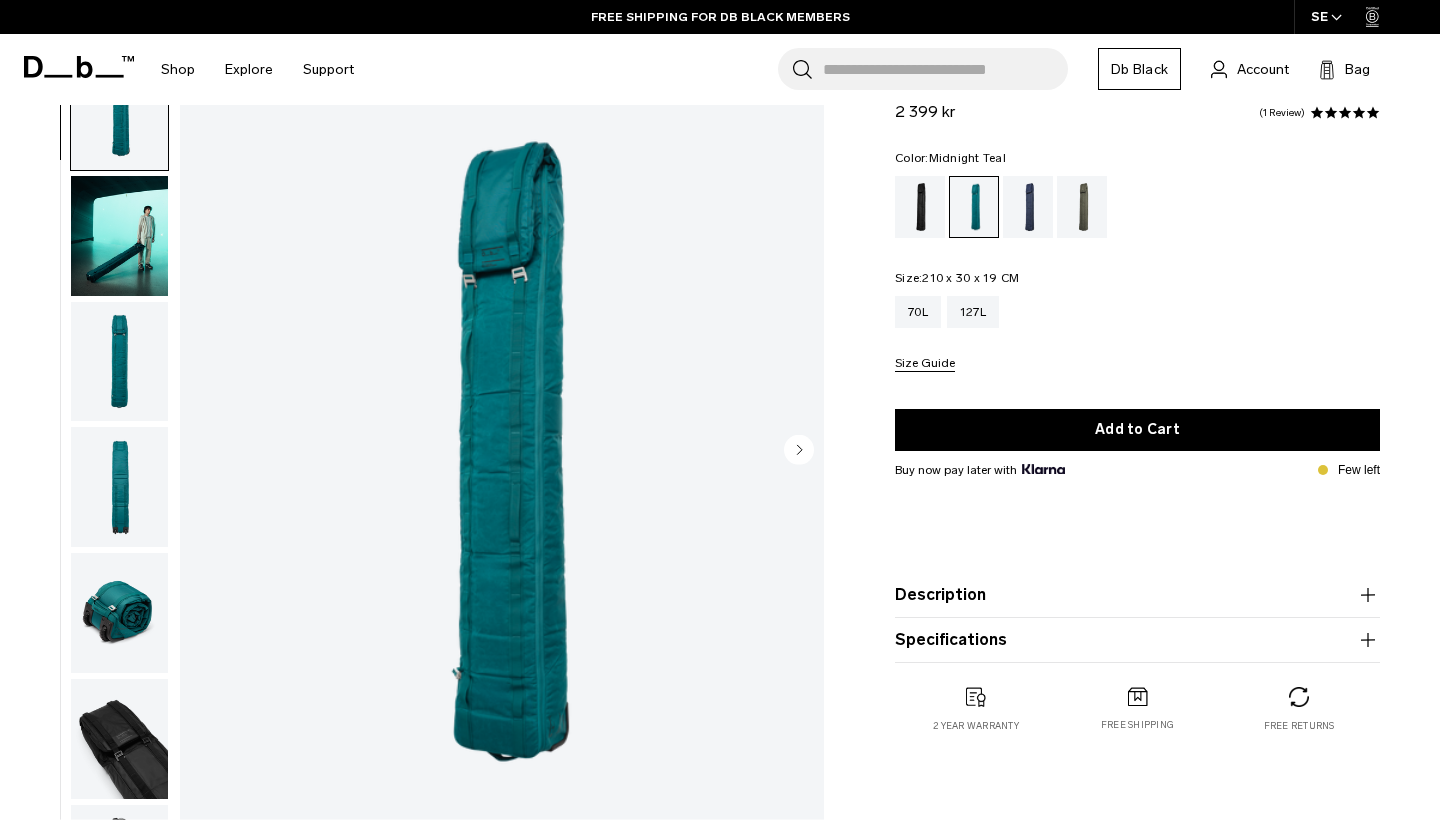 click on "Specifications" at bounding box center (1137, 640) 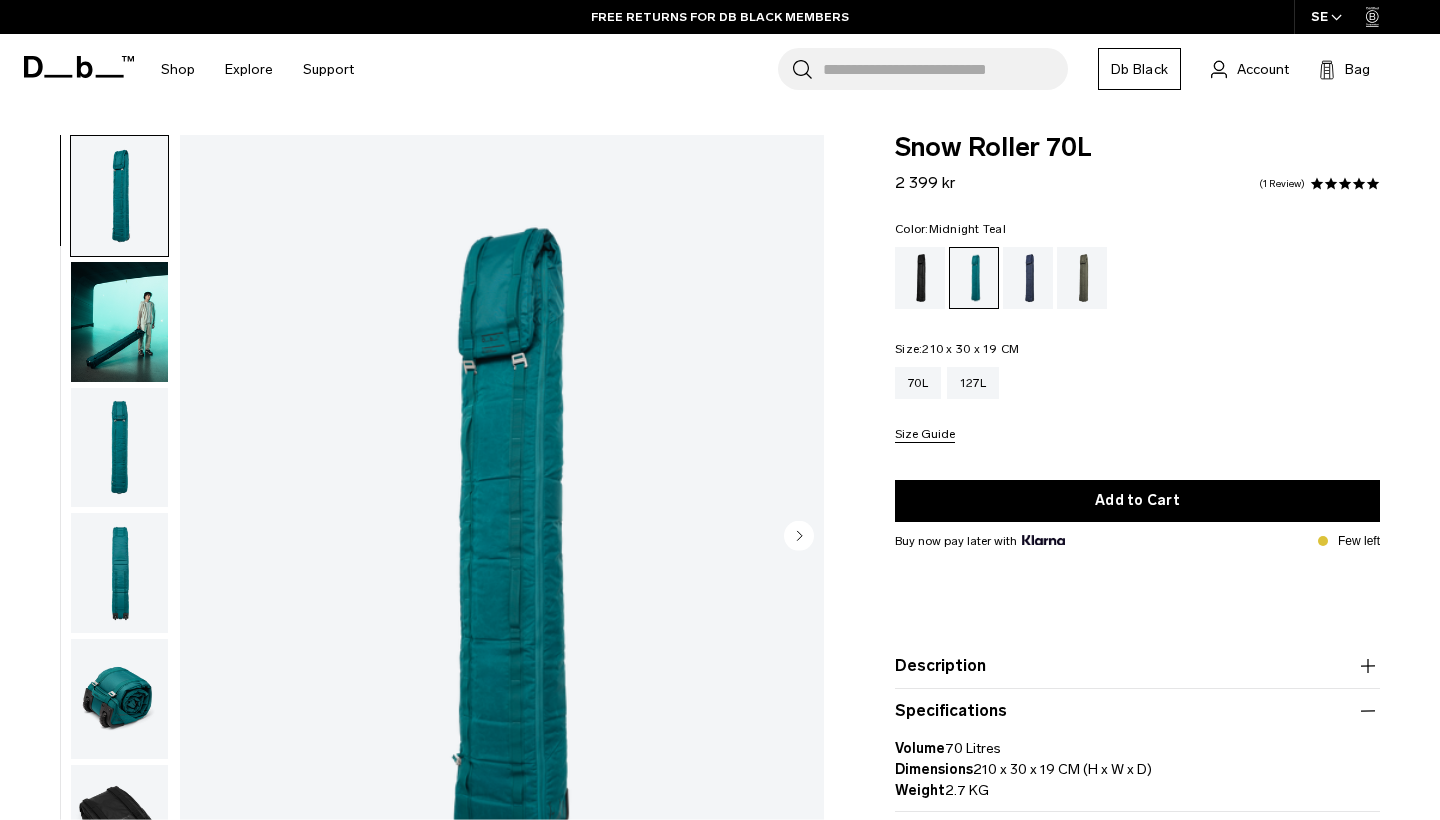scroll, scrollTop: 0, scrollLeft: 0, axis: both 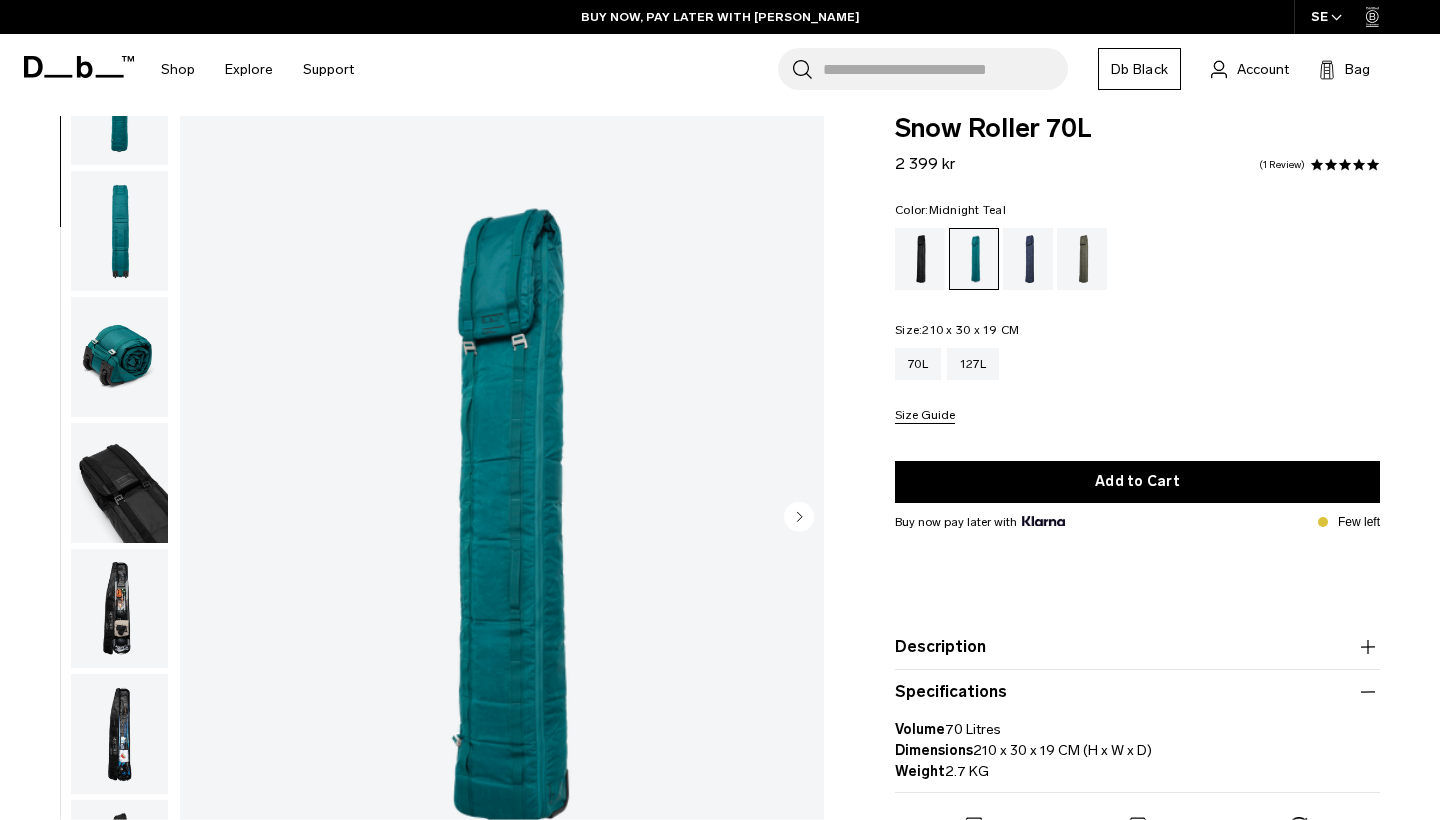 click at bounding box center (119, 483) 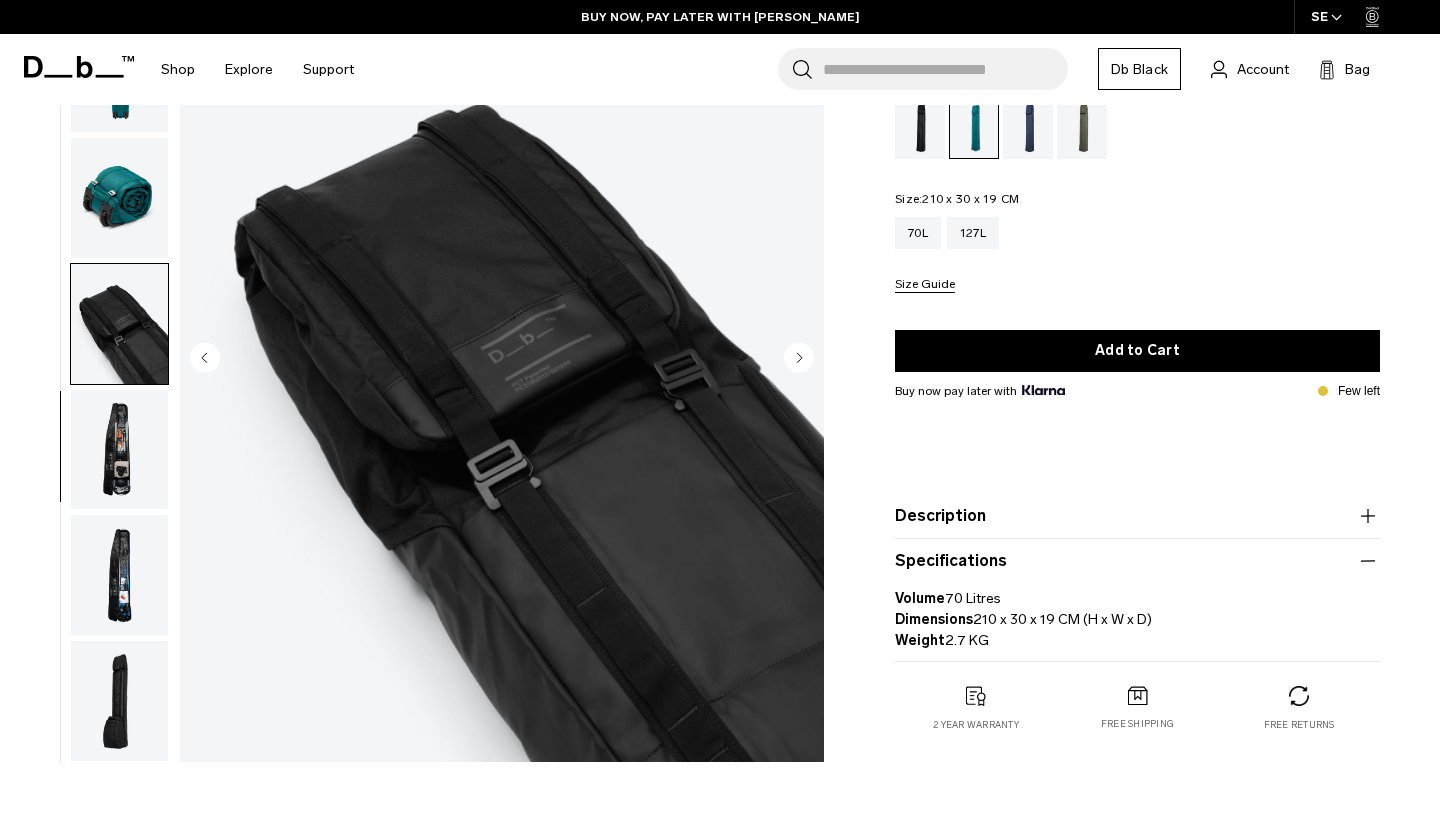 scroll, scrollTop: 167, scrollLeft: 0, axis: vertical 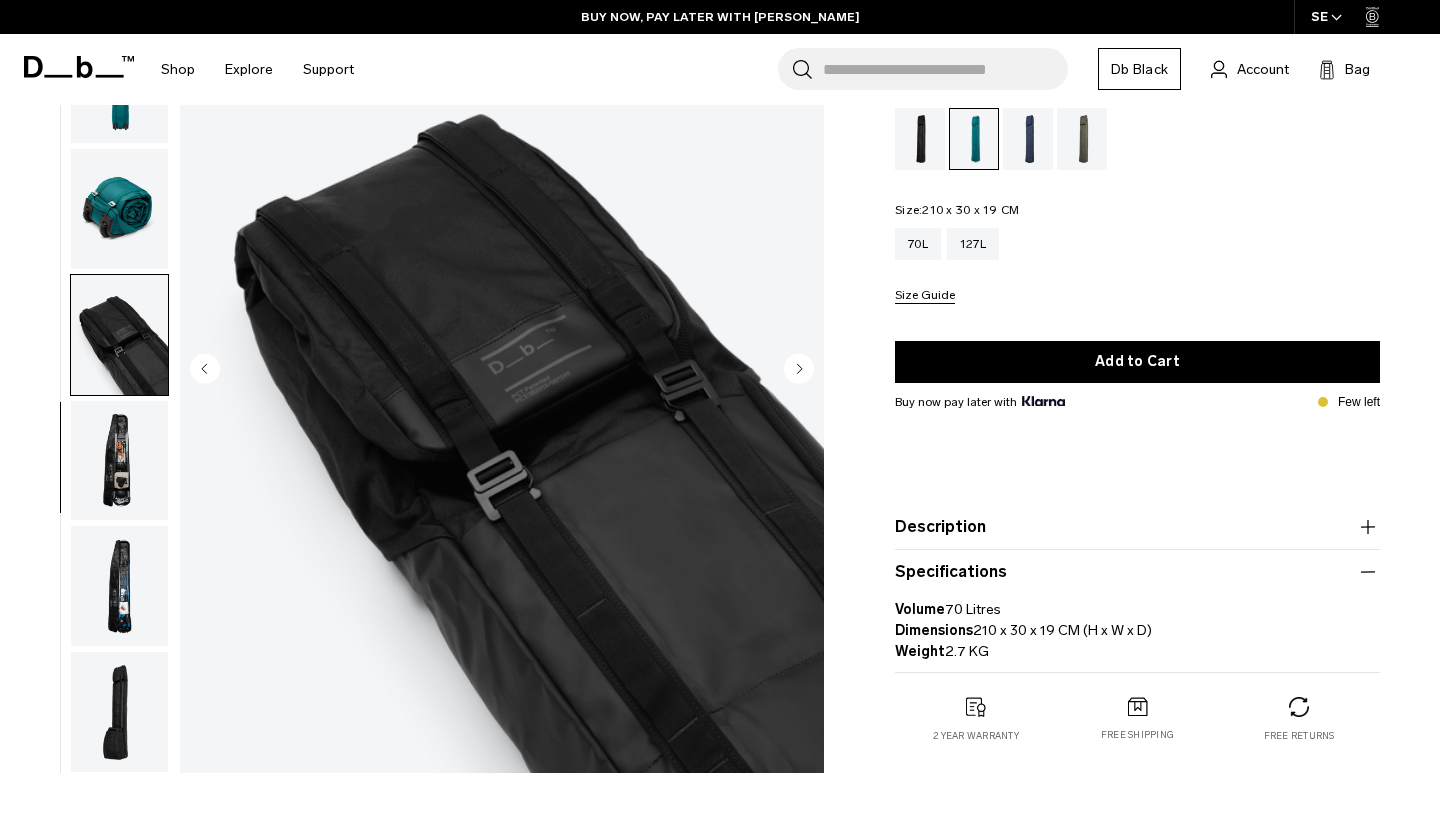 click 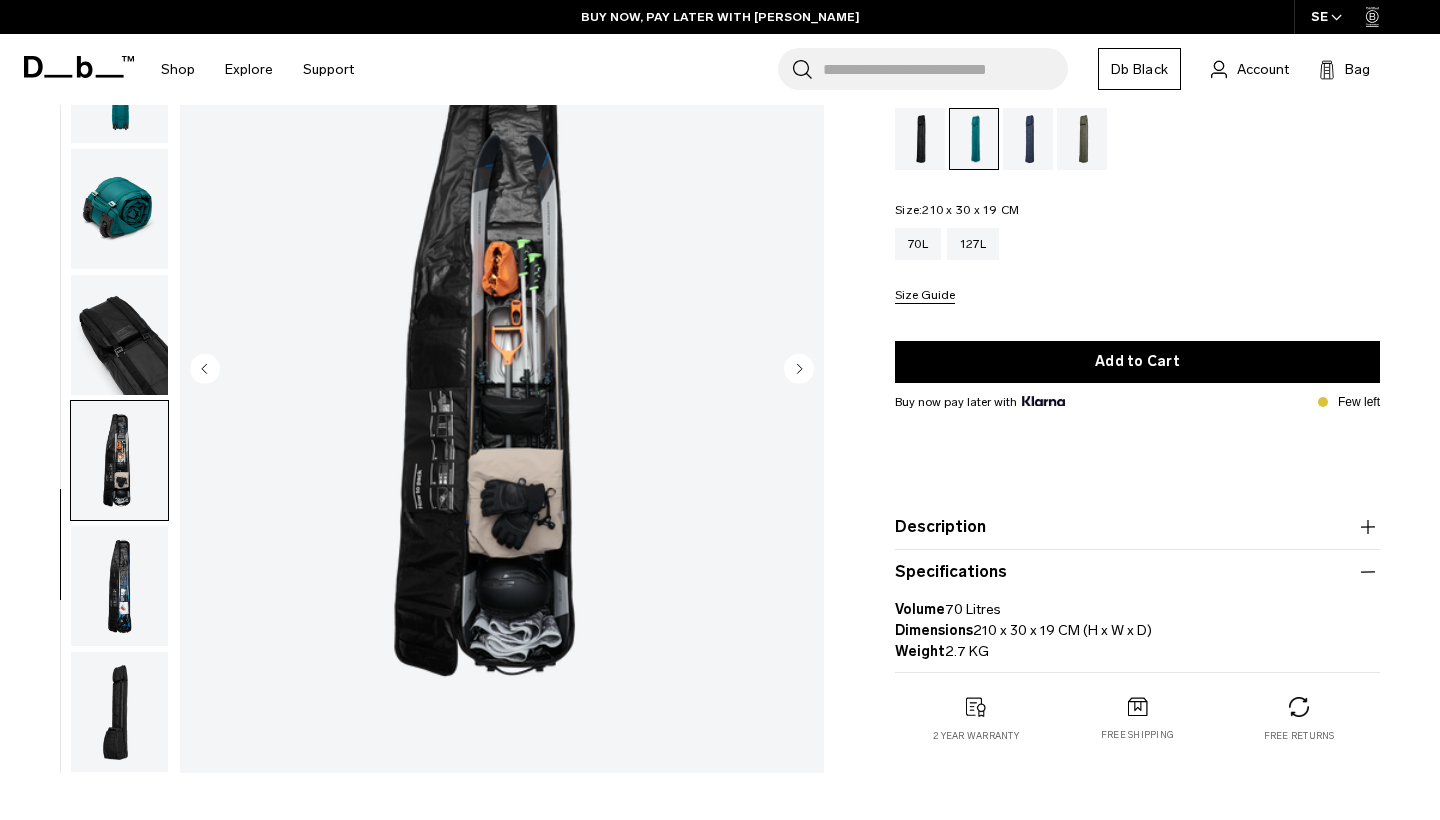 click 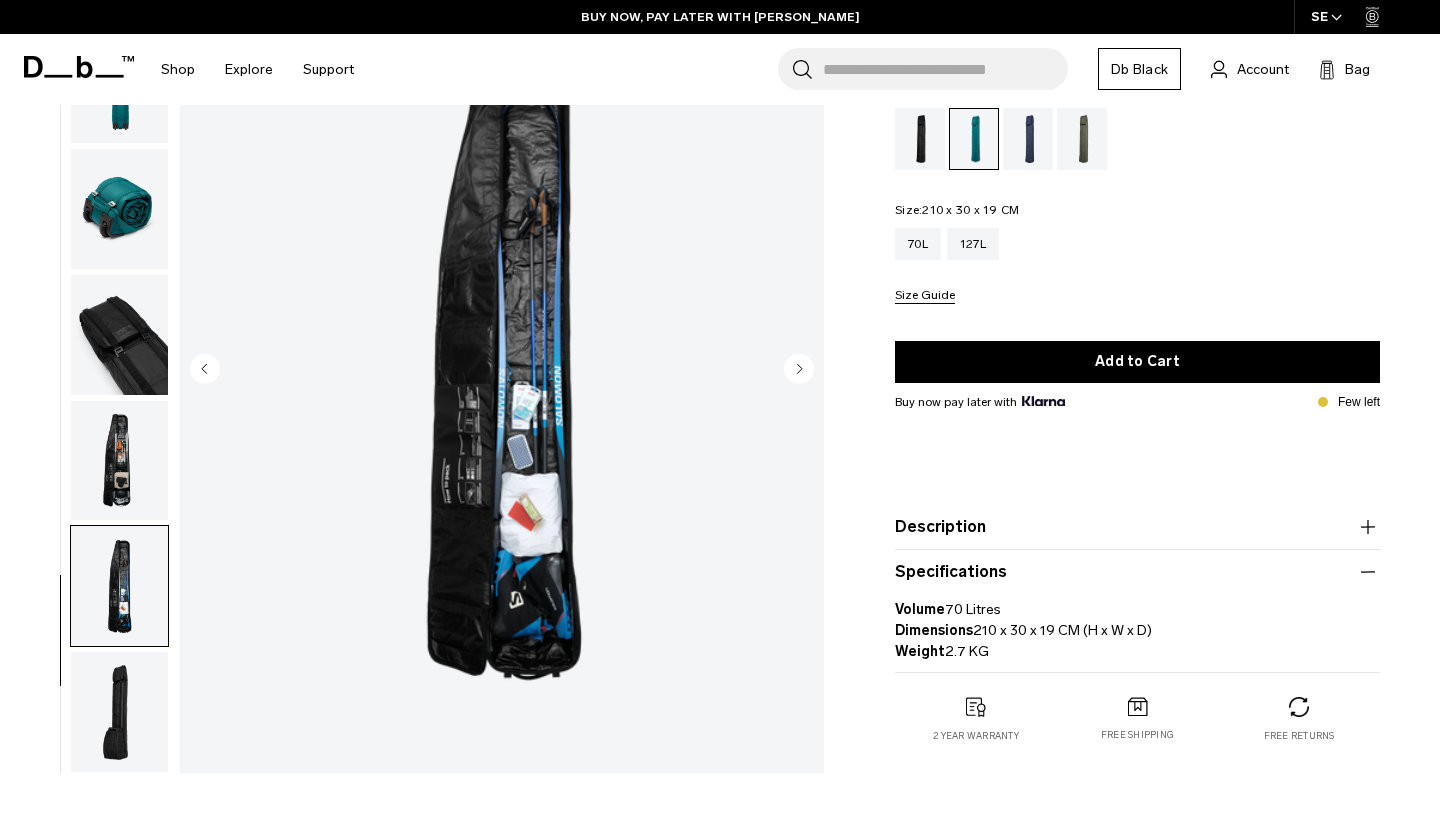click 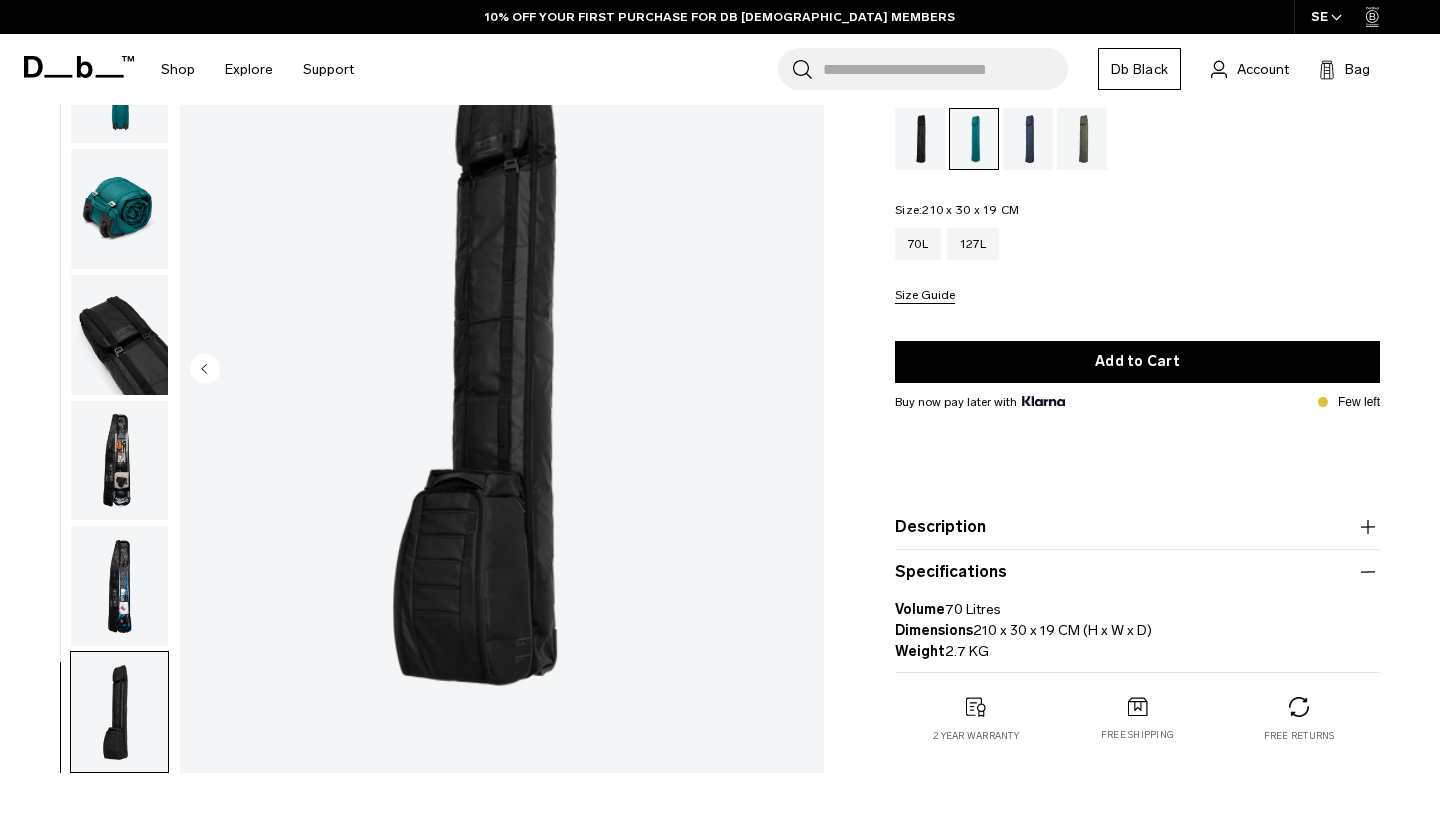 click at bounding box center (502, 370) 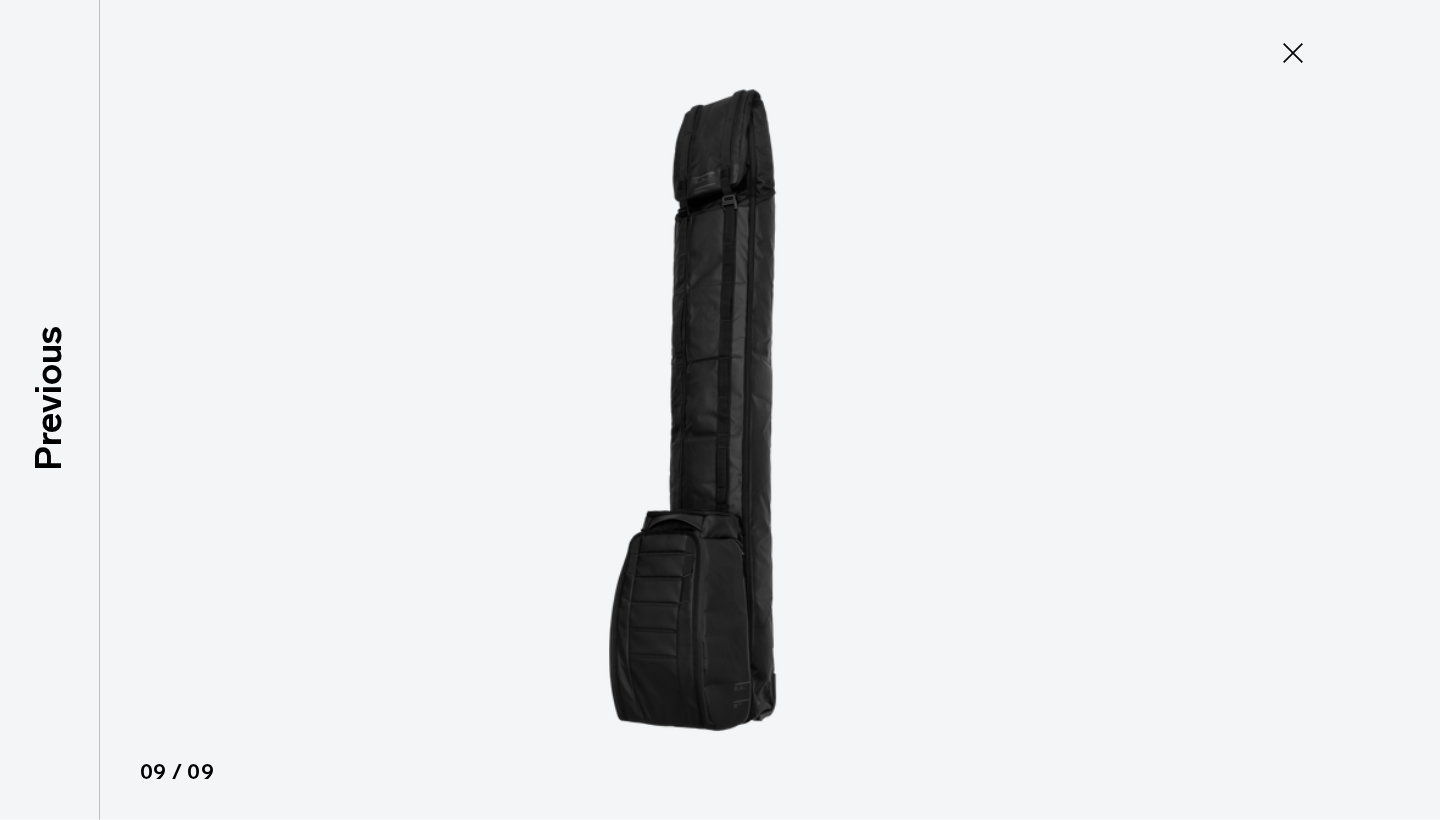 scroll, scrollTop: 114, scrollLeft: 0, axis: vertical 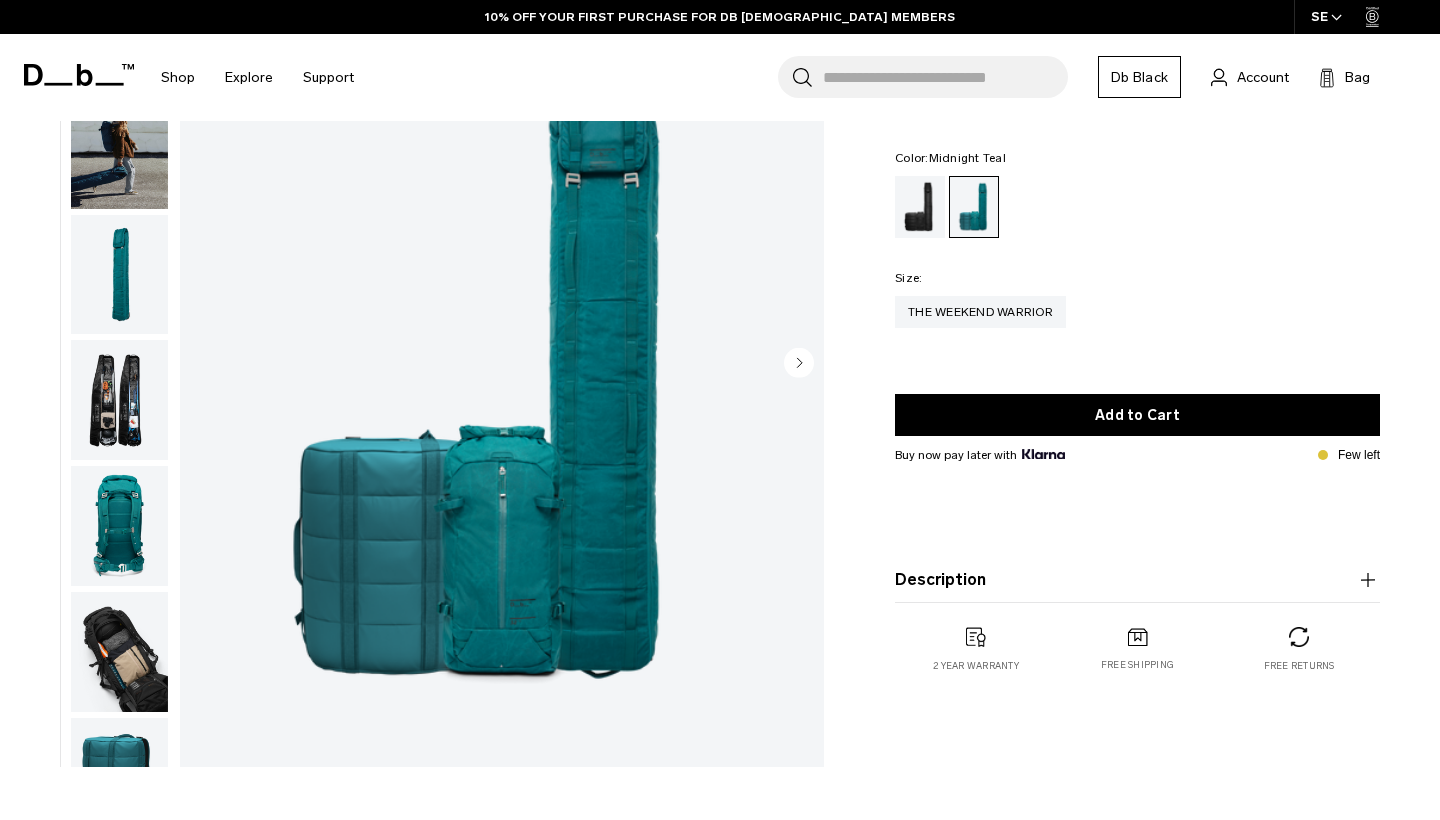 click at bounding box center [502, 364] 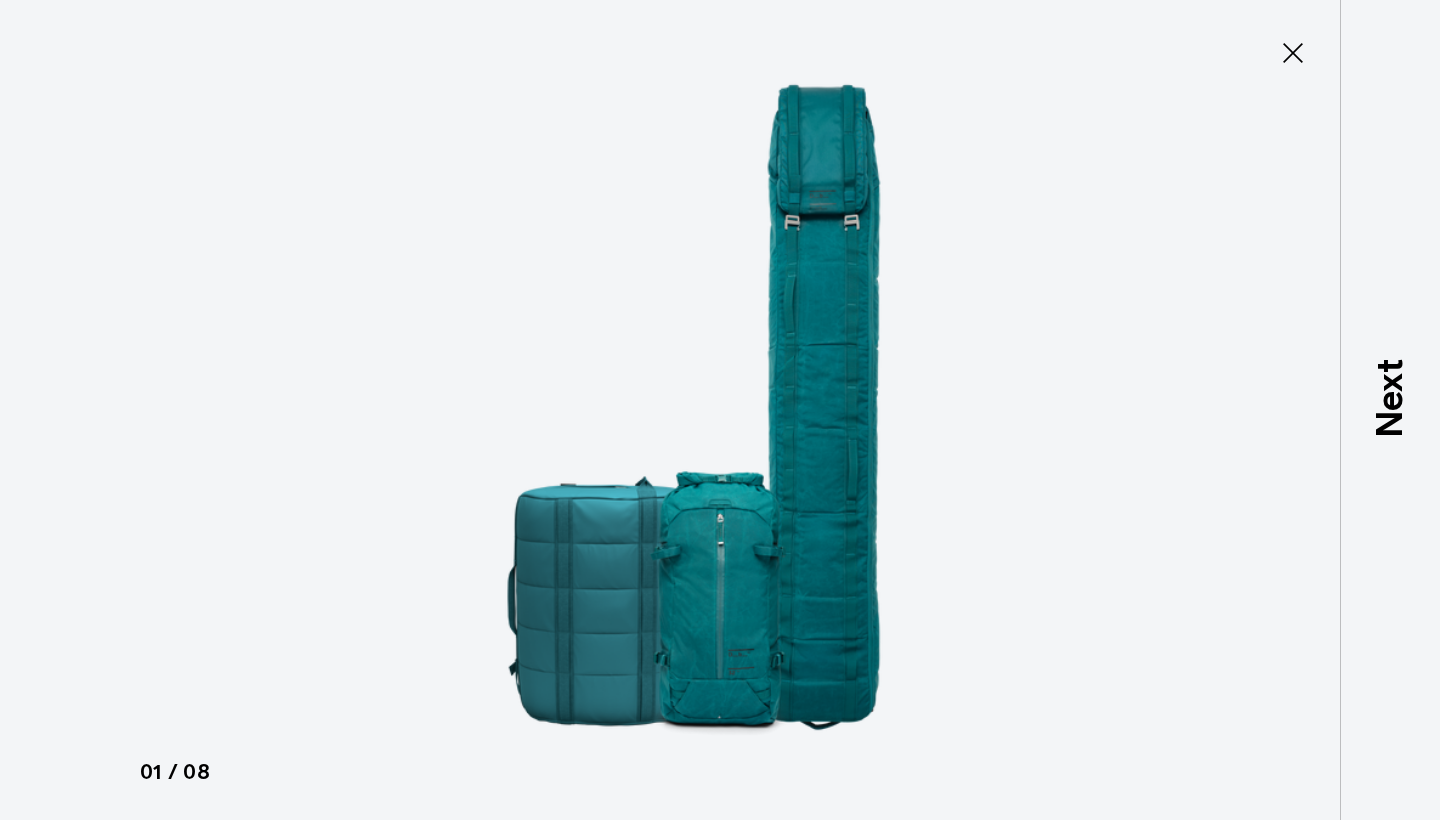 click at bounding box center (720, 410) 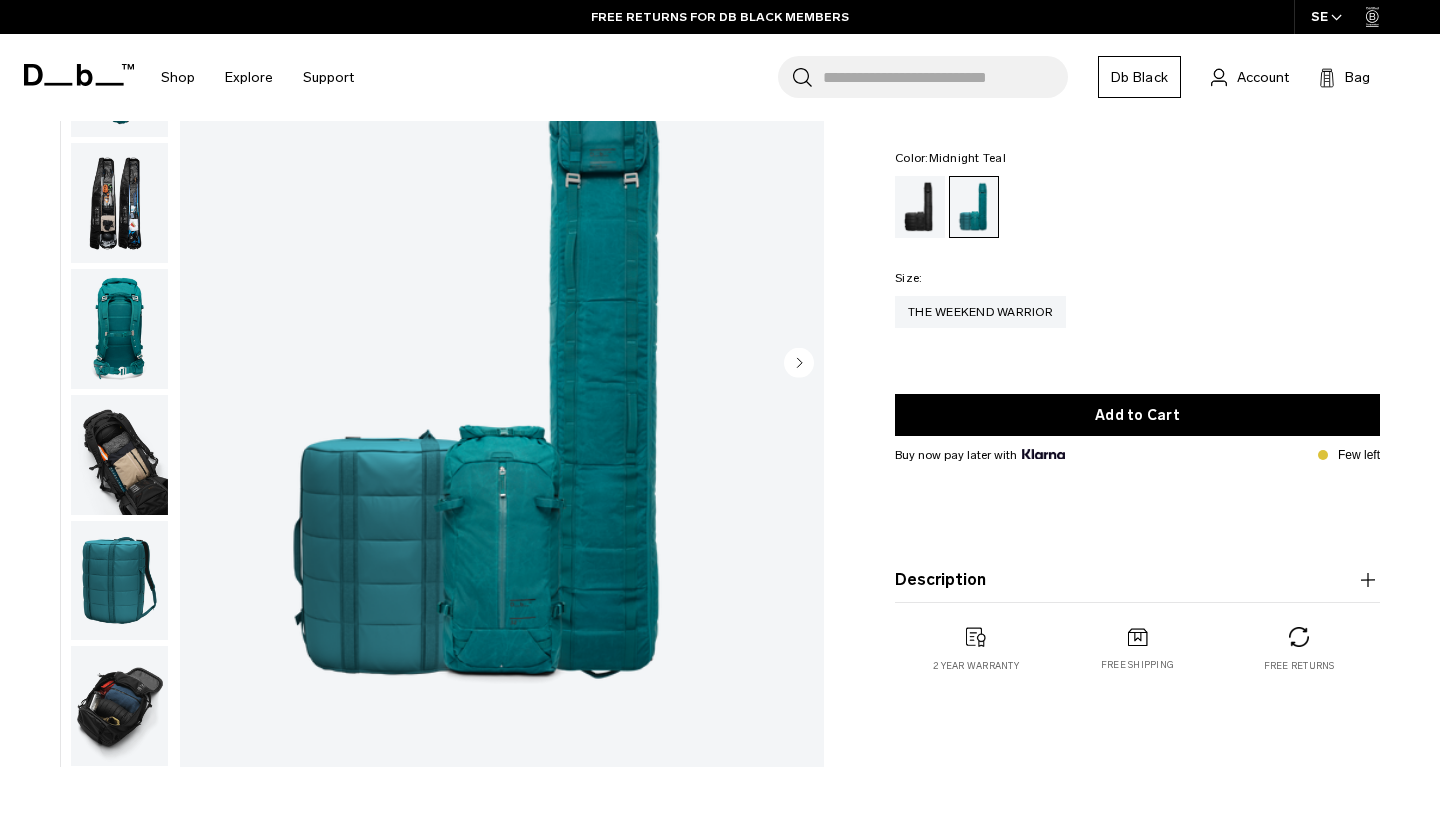 scroll, scrollTop: 208, scrollLeft: 0, axis: vertical 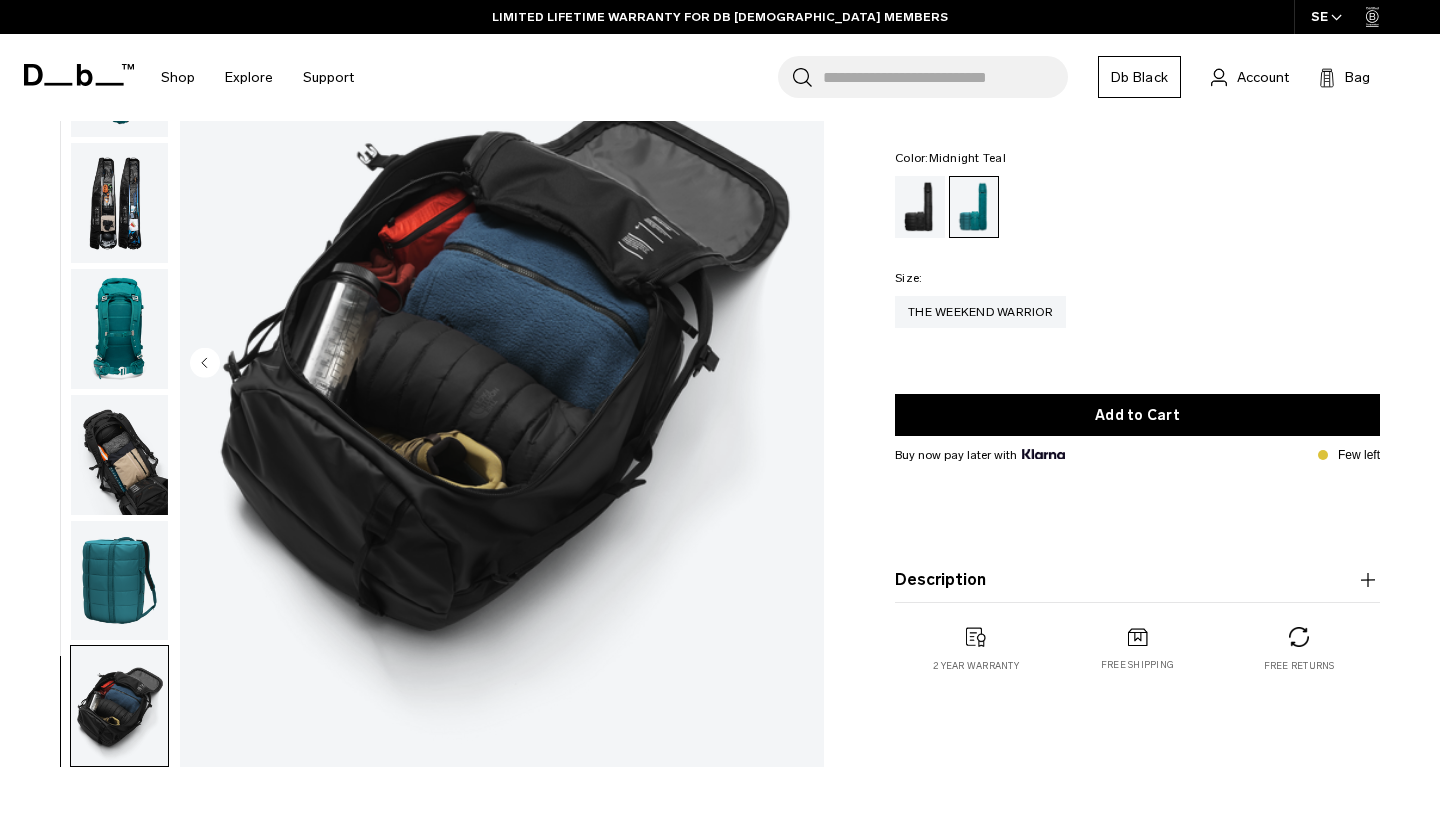 click at bounding box center [119, 455] 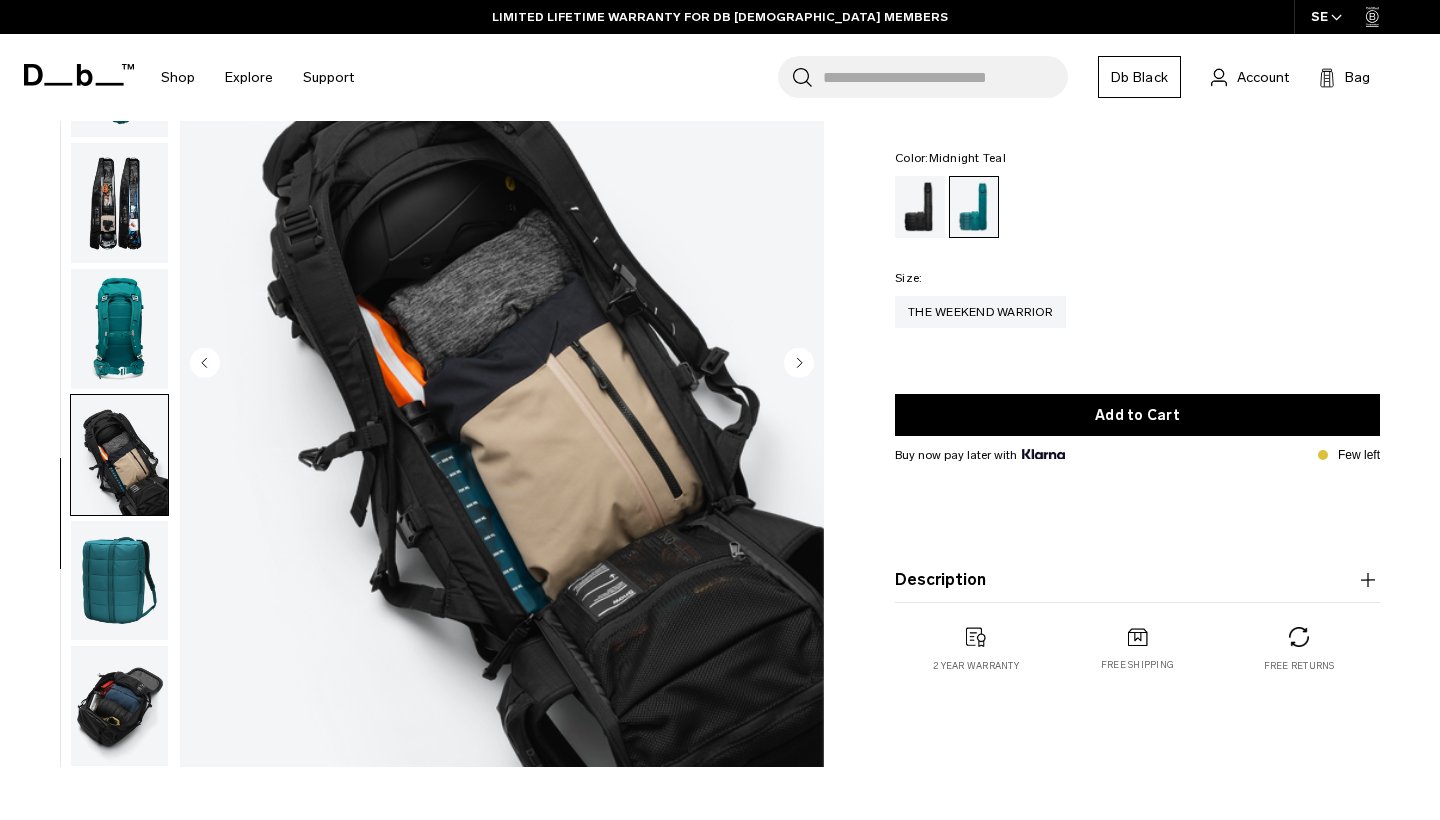 click at bounding box center [119, 329] 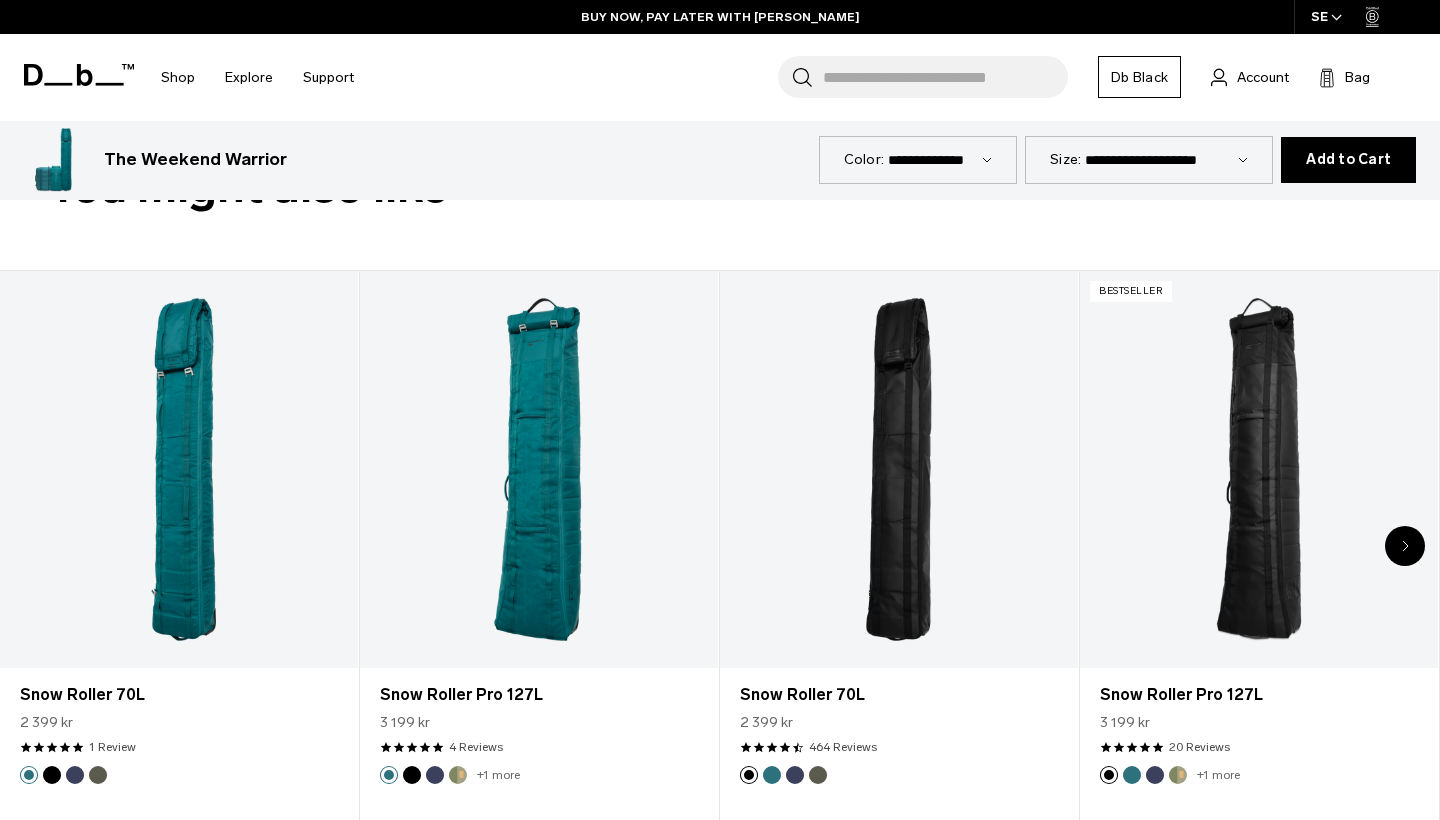 scroll, scrollTop: 769, scrollLeft: 0, axis: vertical 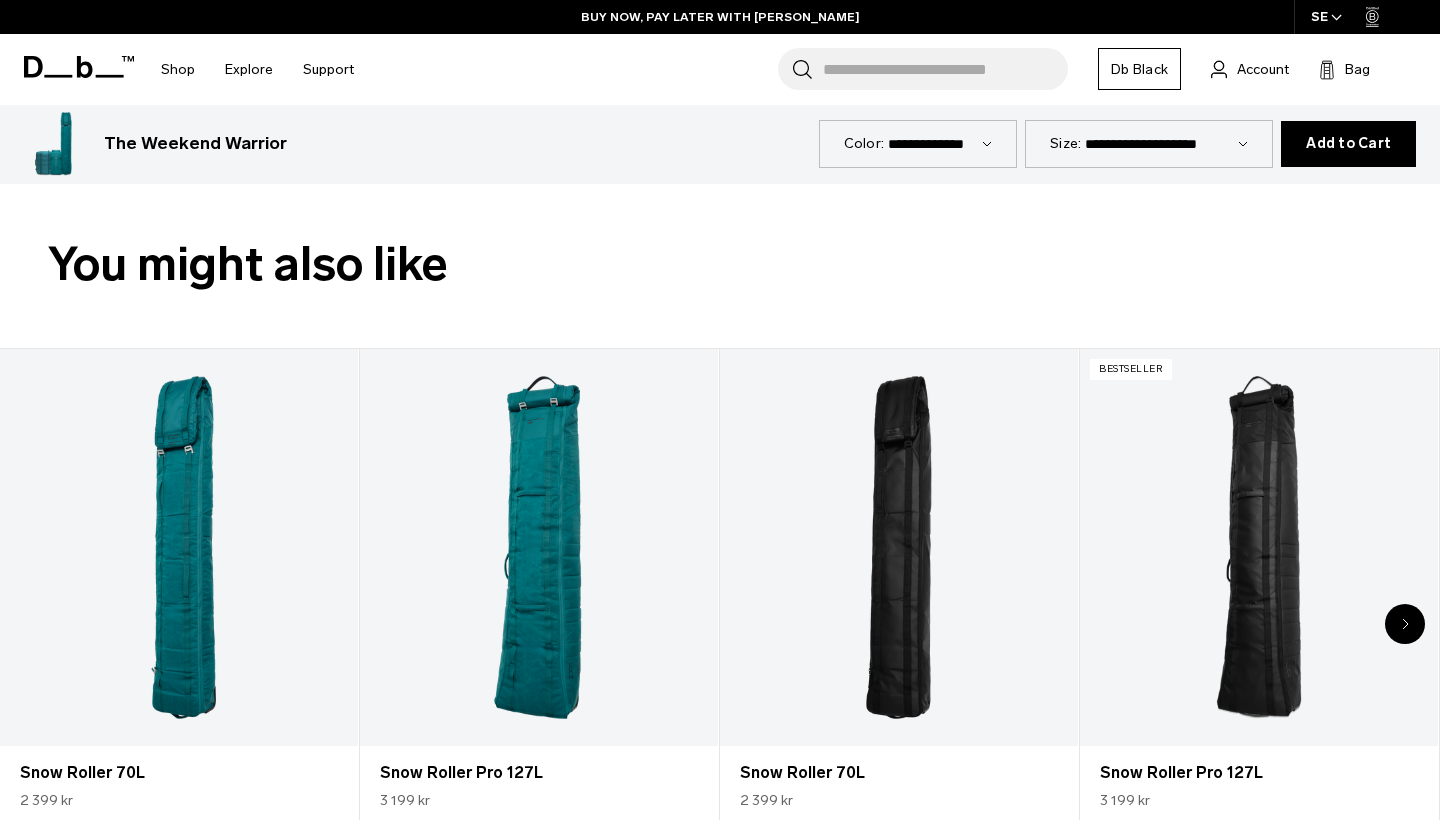 click 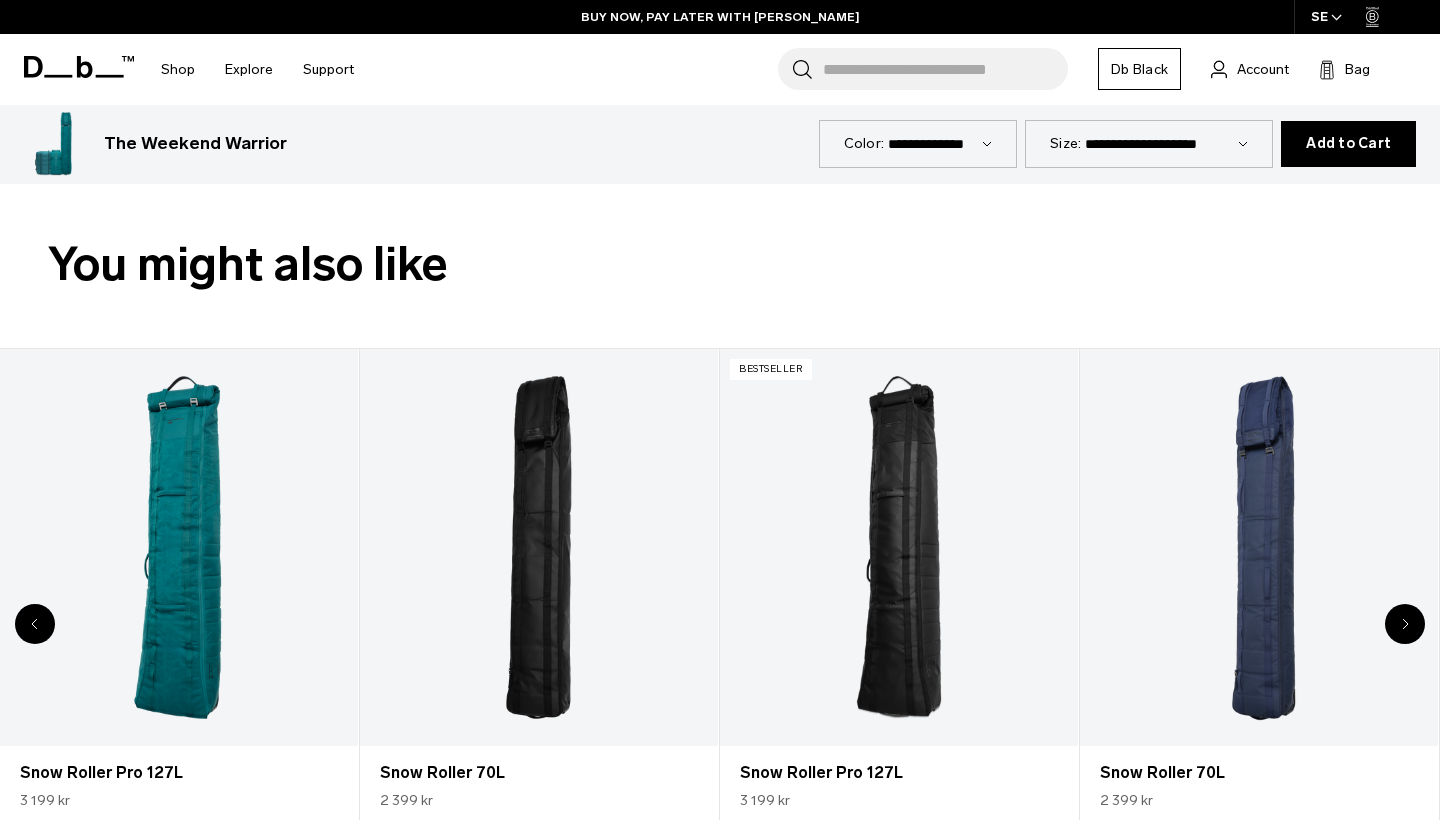 click 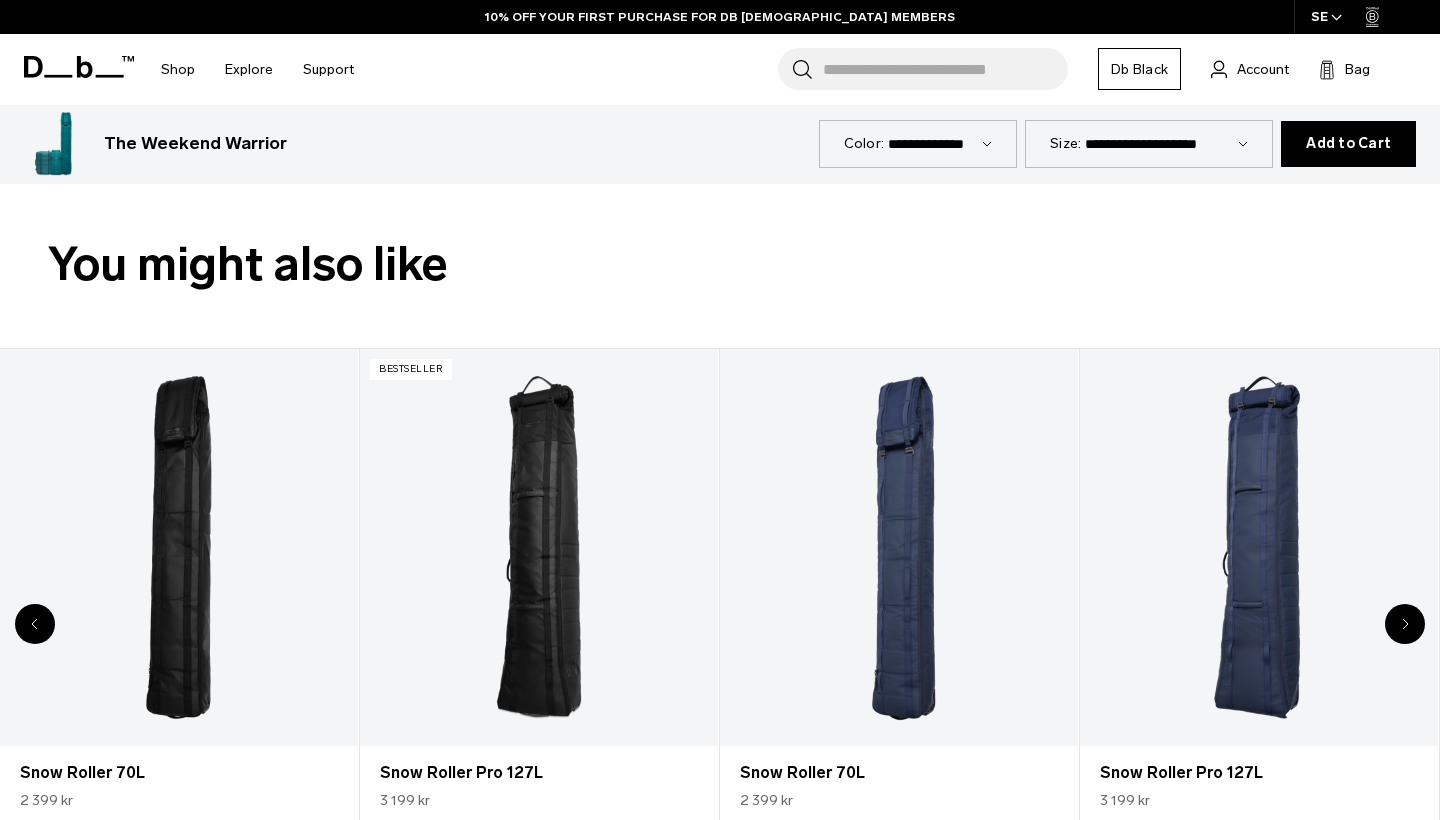 click 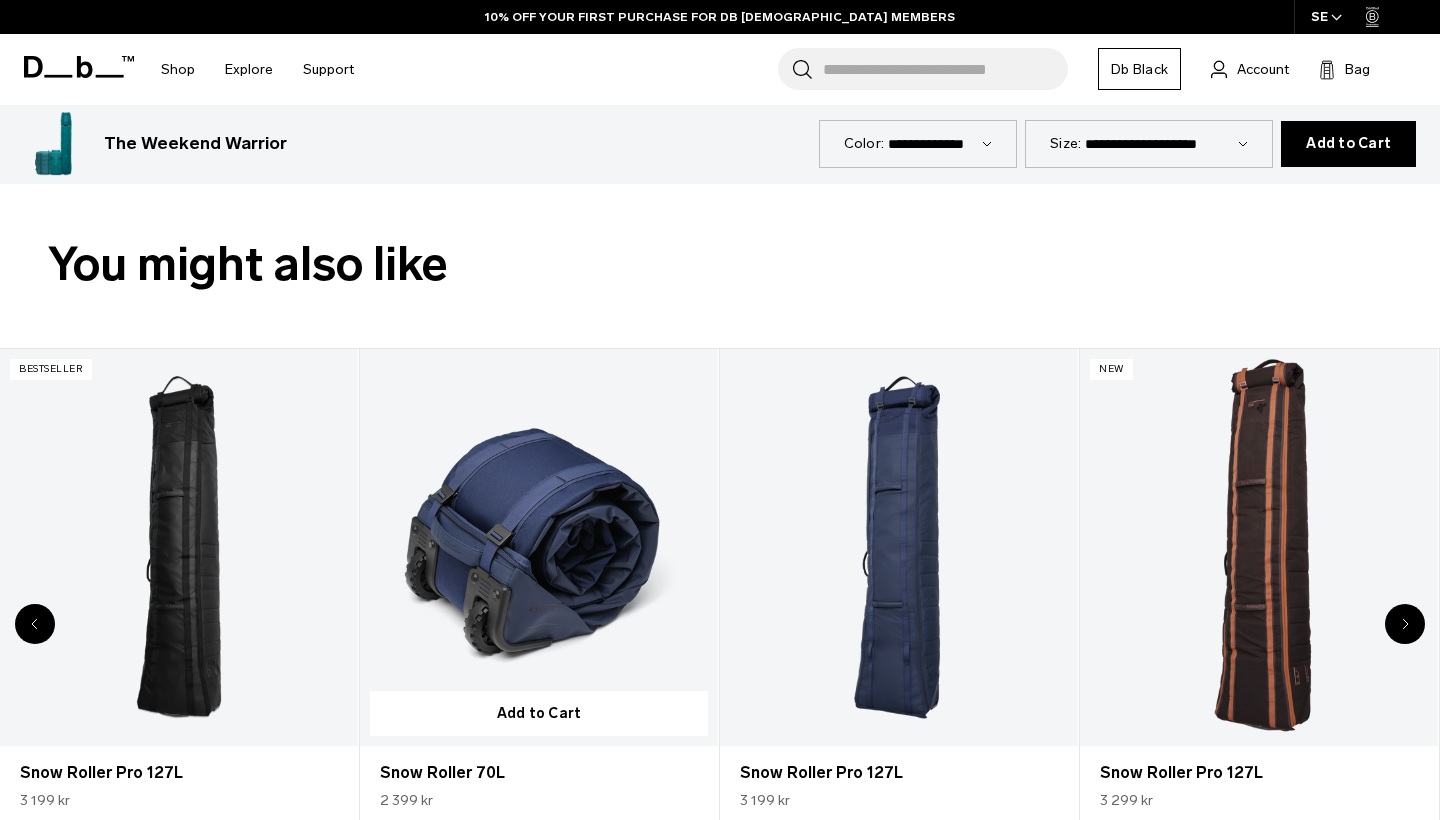 click at bounding box center (539, 548) 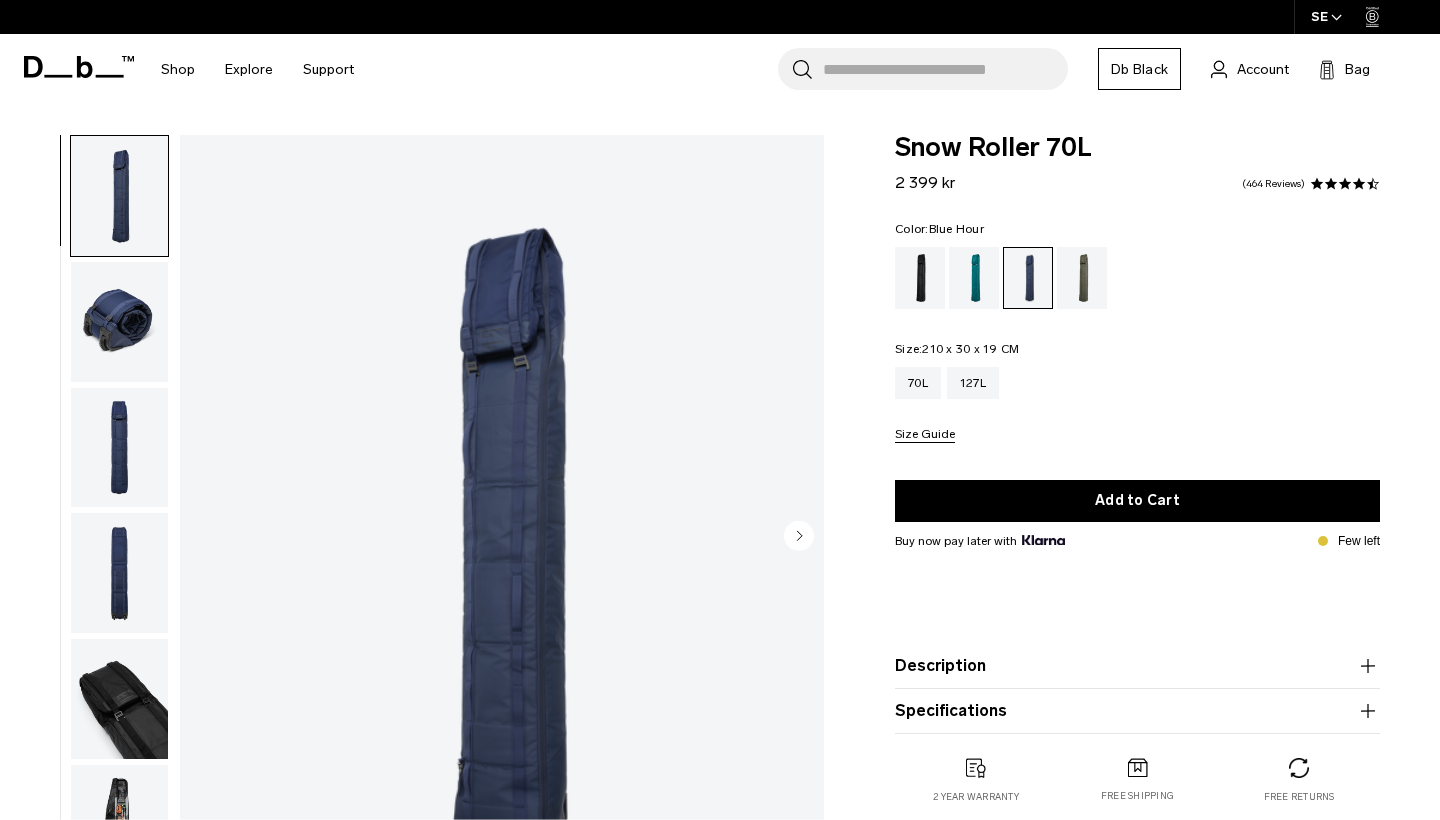 scroll, scrollTop: 176, scrollLeft: 0, axis: vertical 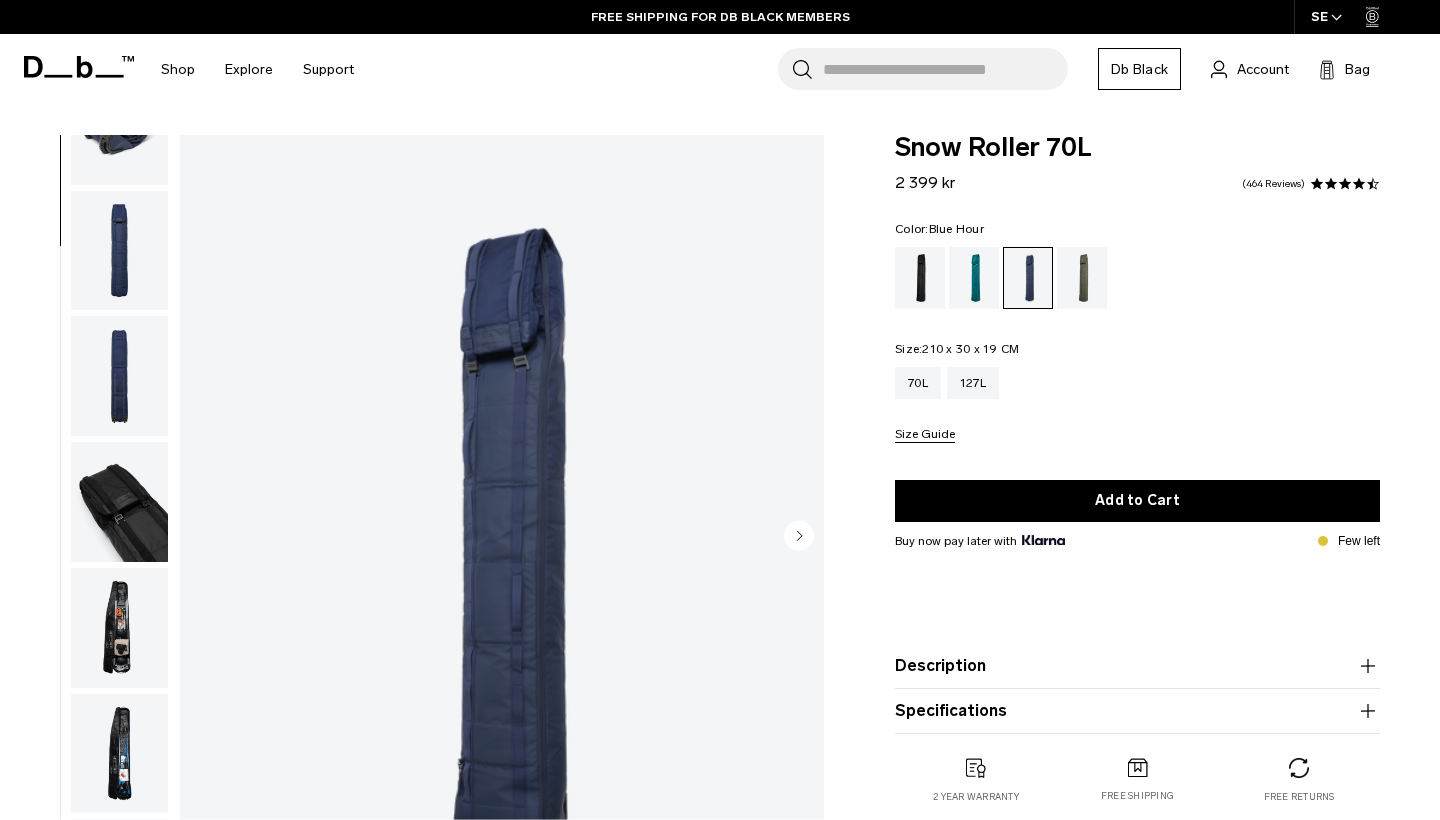 click at bounding box center (119, 628) 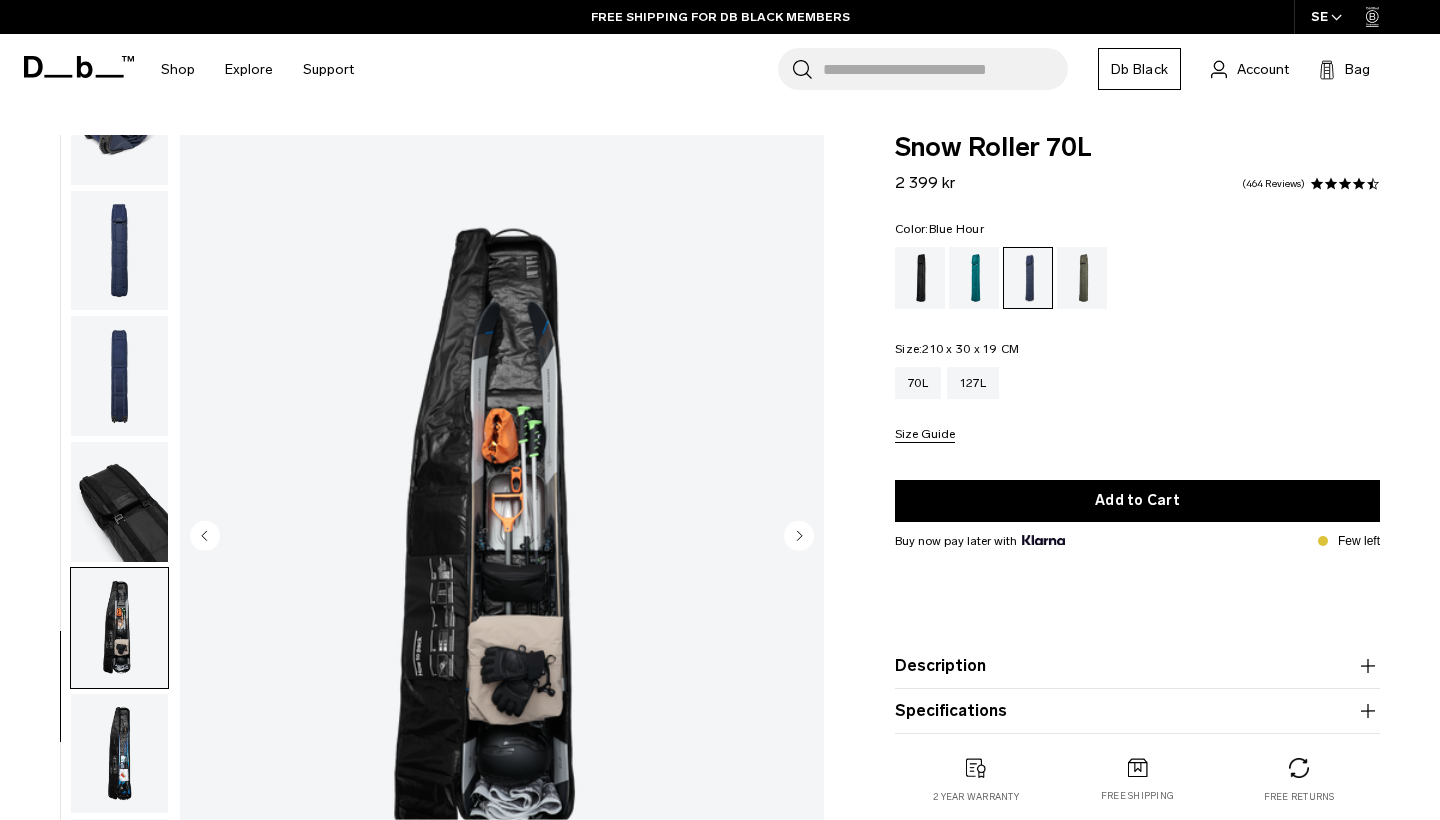 click at bounding box center [119, 754] 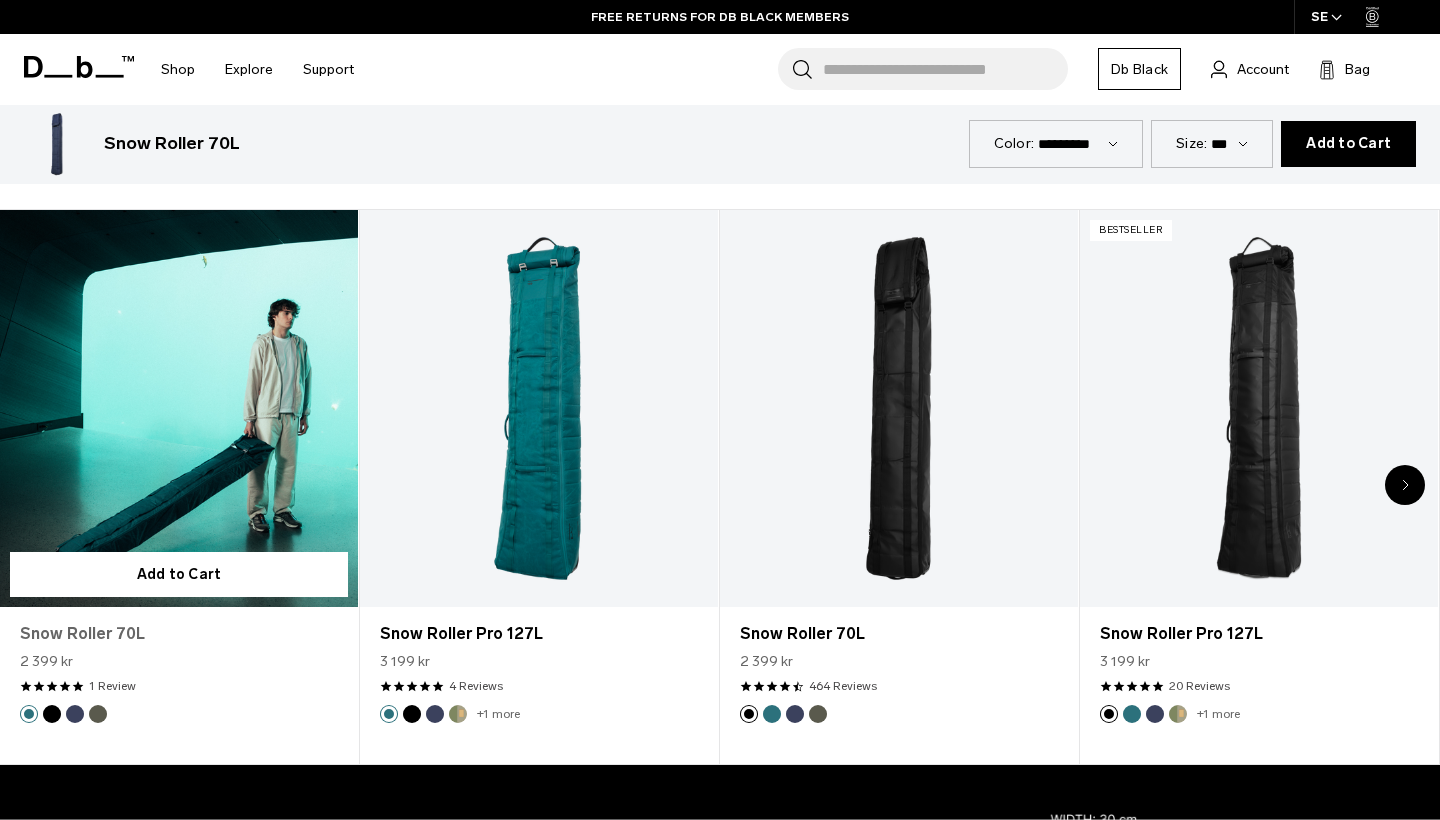scroll, scrollTop: 907, scrollLeft: 0, axis: vertical 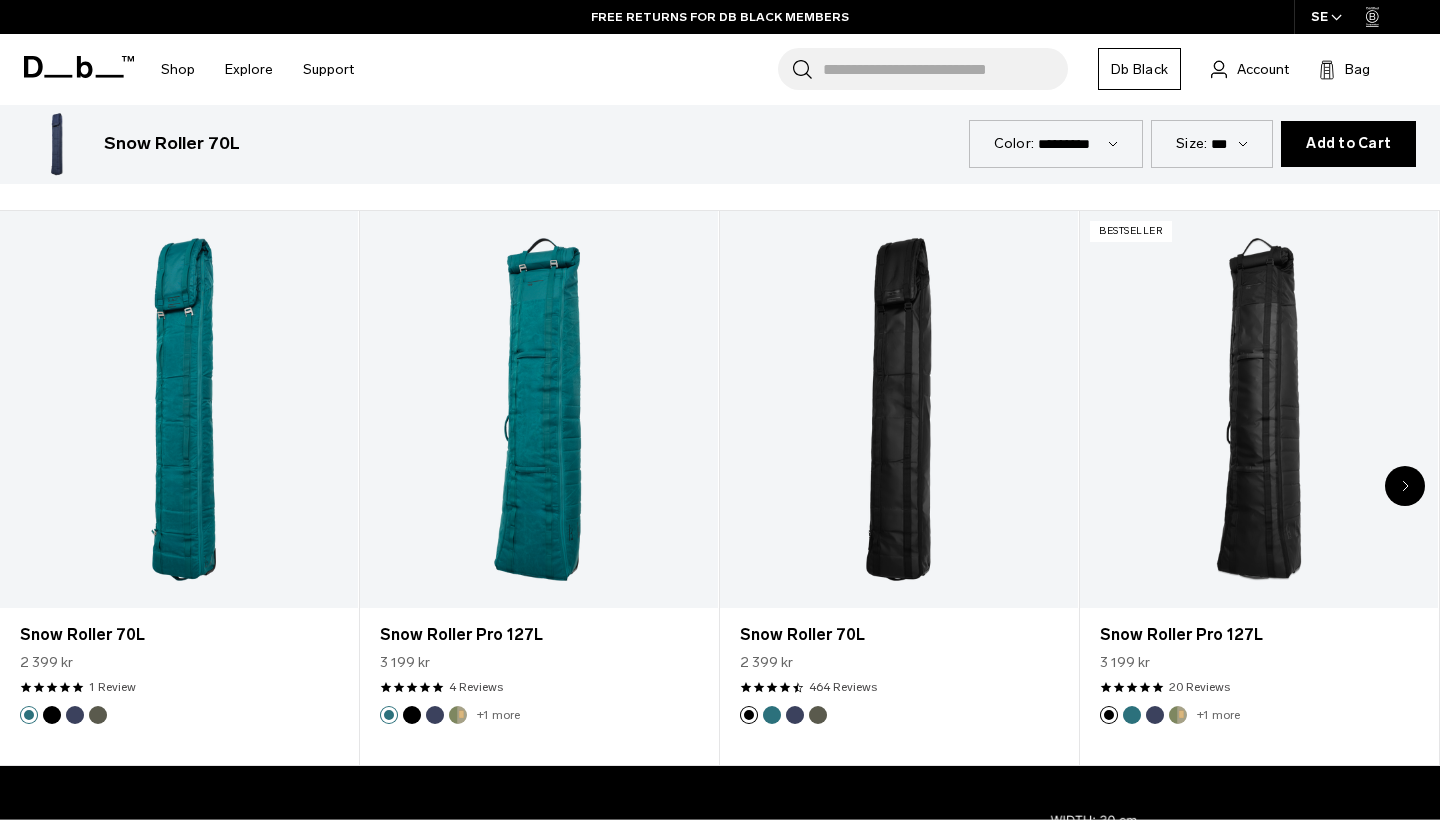 click 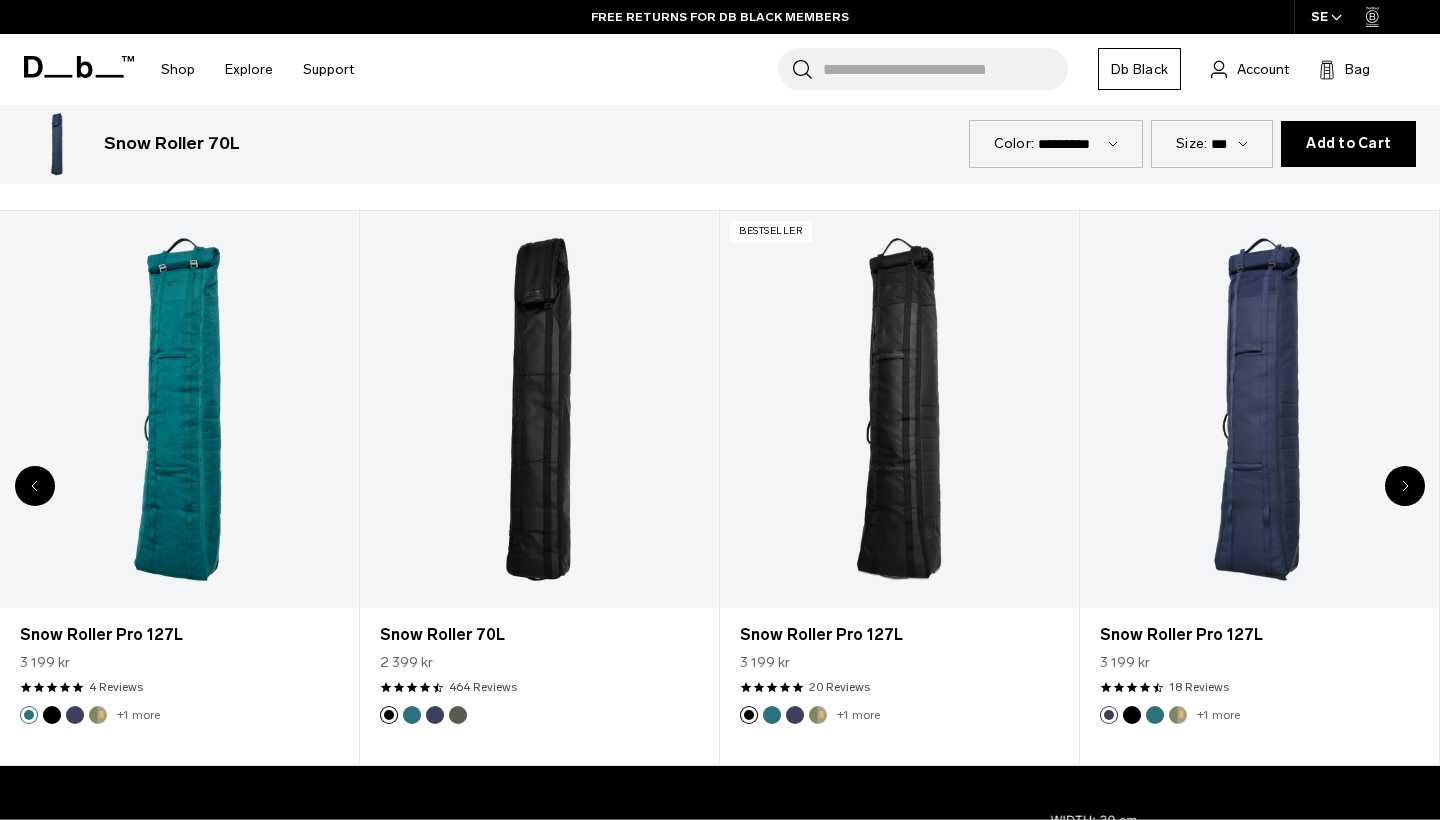 click 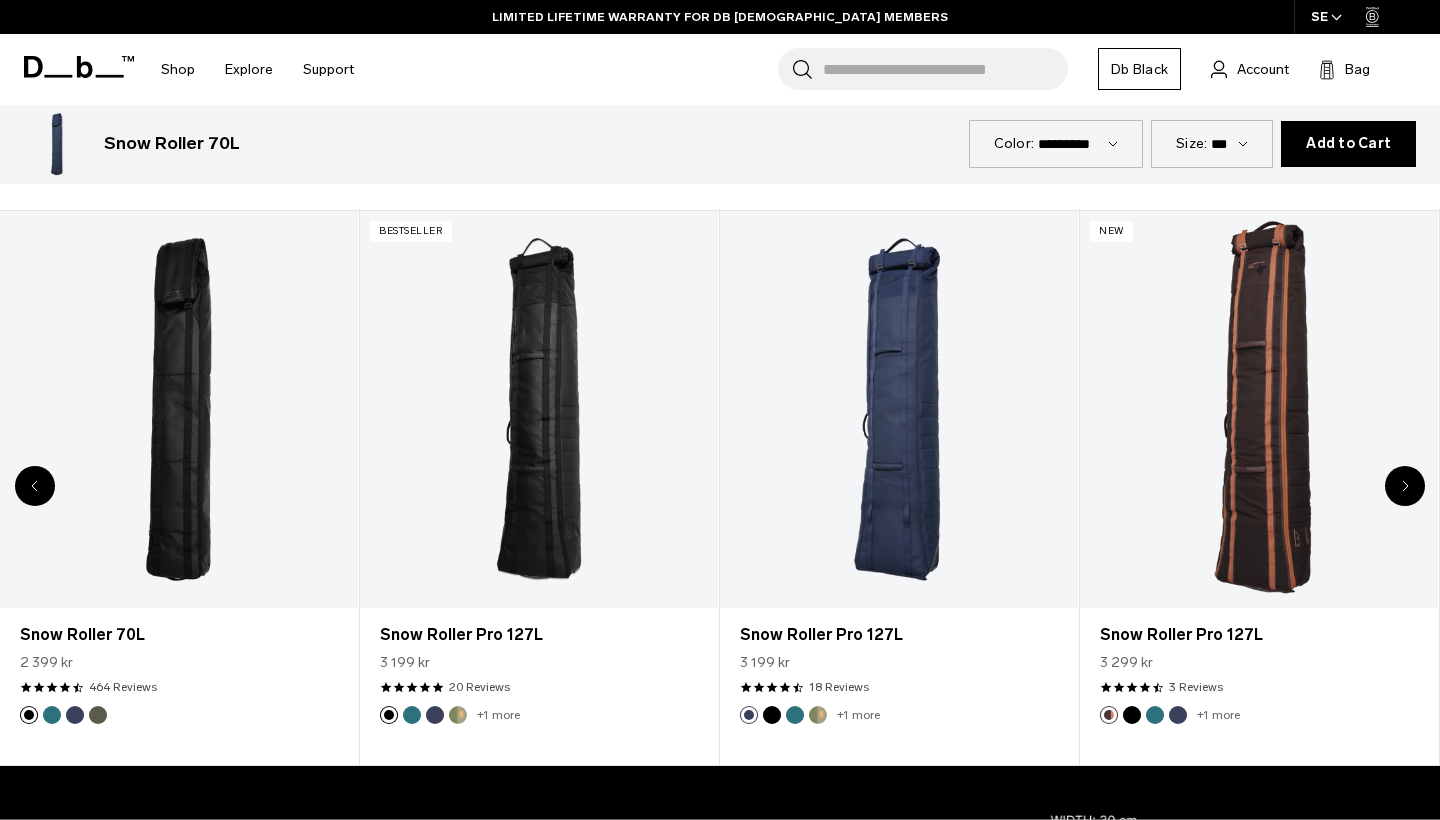 click 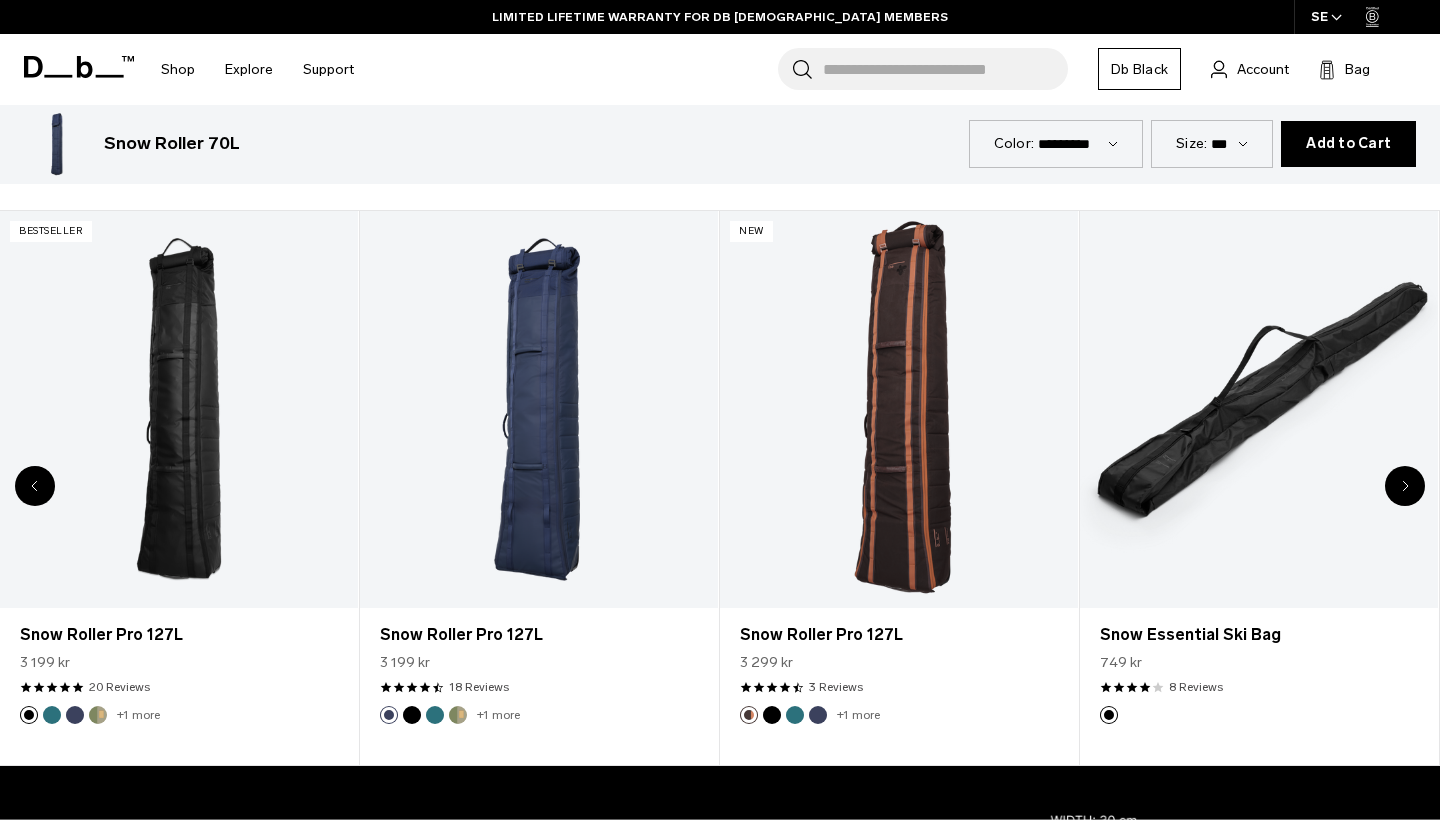 click 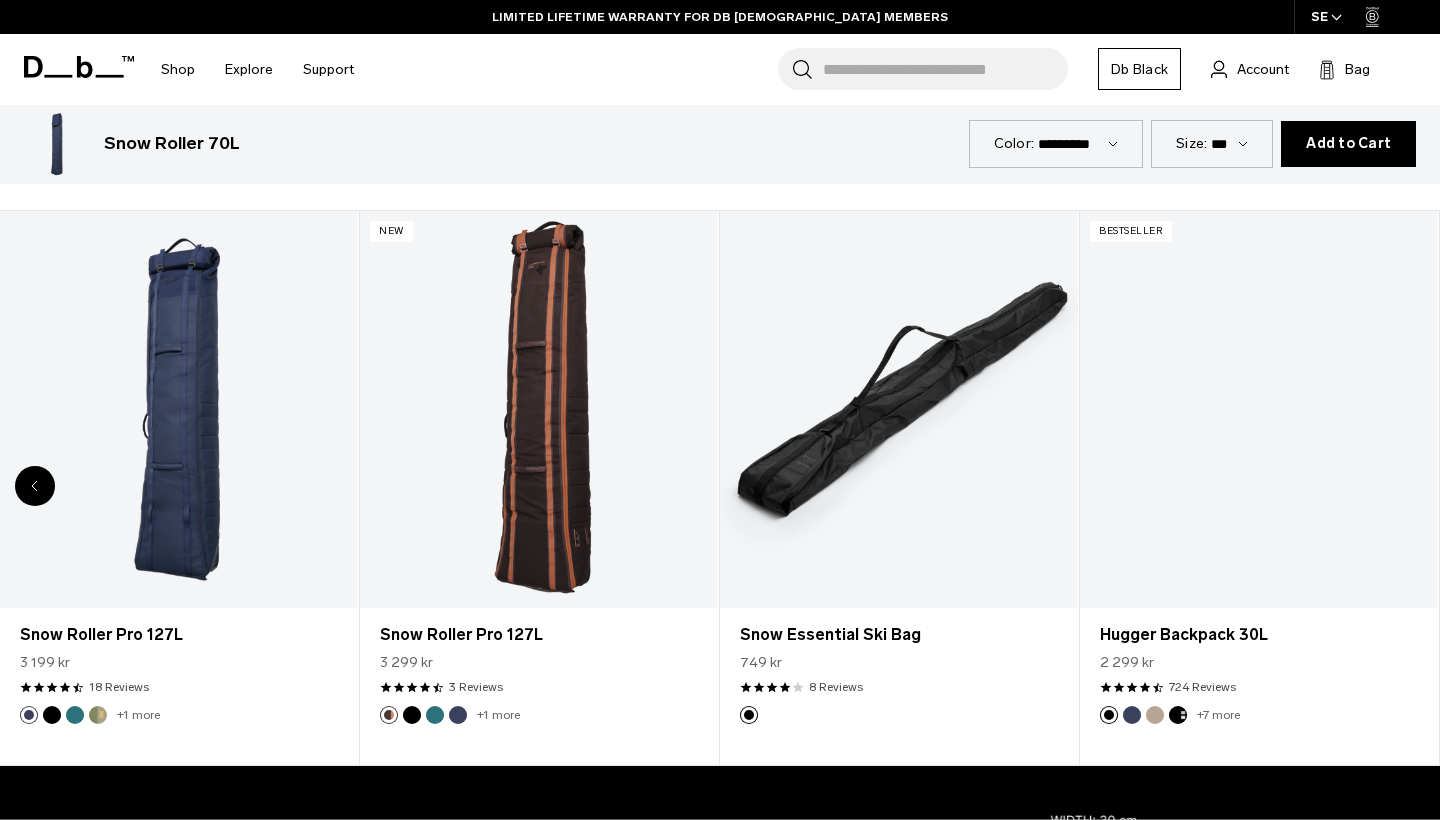 click at bounding box center [1259, 410] 